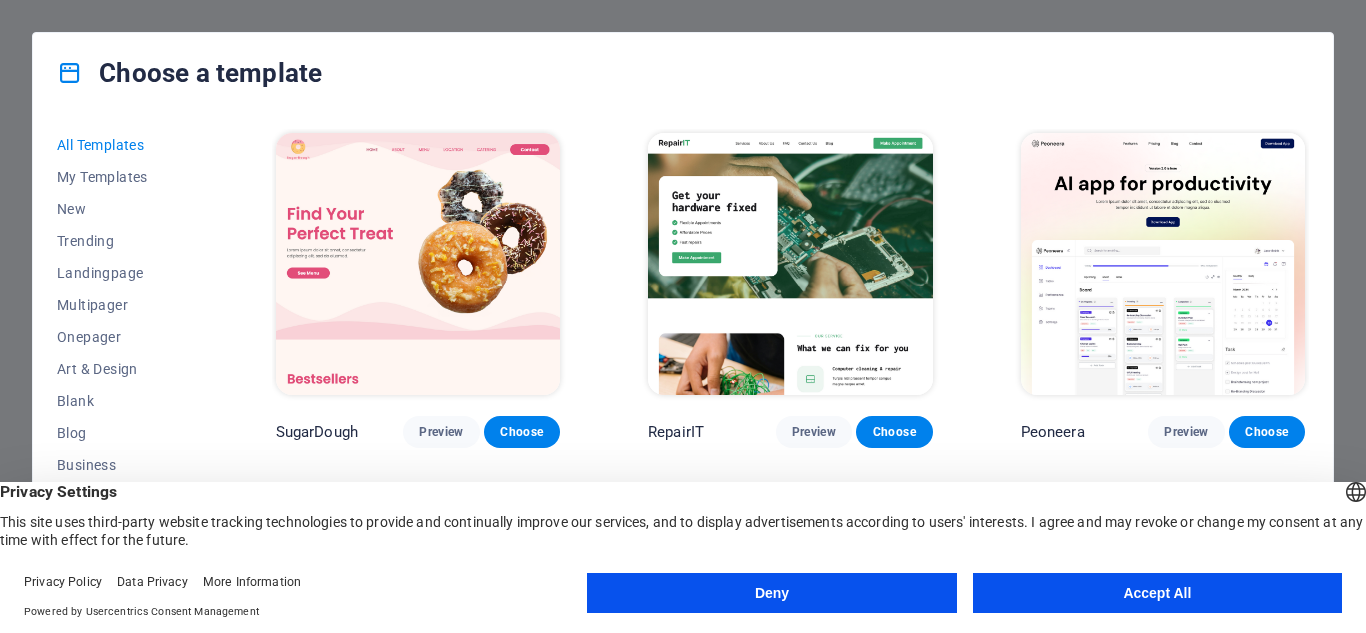 scroll, scrollTop: 0, scrollLeft: 0, axis: both 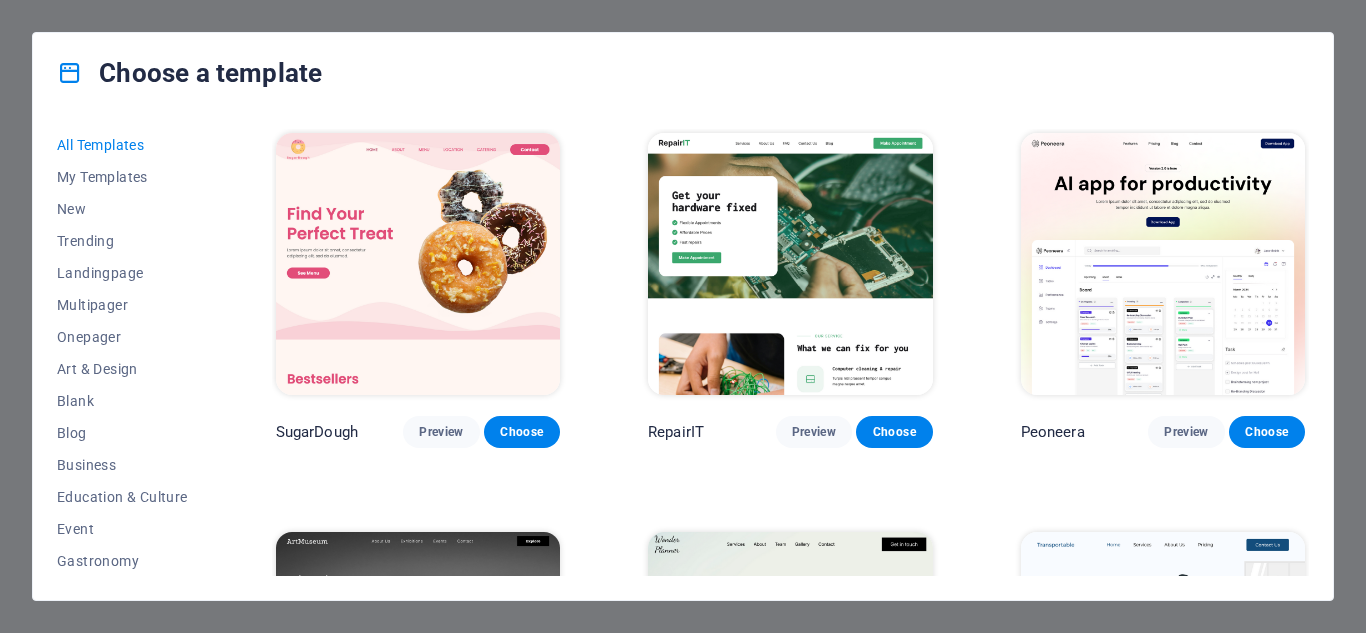 click on "All Templates My Templates New Trending Landingpage Multipager Onepager Art & Design Blank Blog Business Education & Culture Event Gastronomy Health IT & Media Legal & Finance Non-Profit Performance Portfolio Services Sports & Beauty Trades Travel Wireframe" at bounding box center [134, 352] 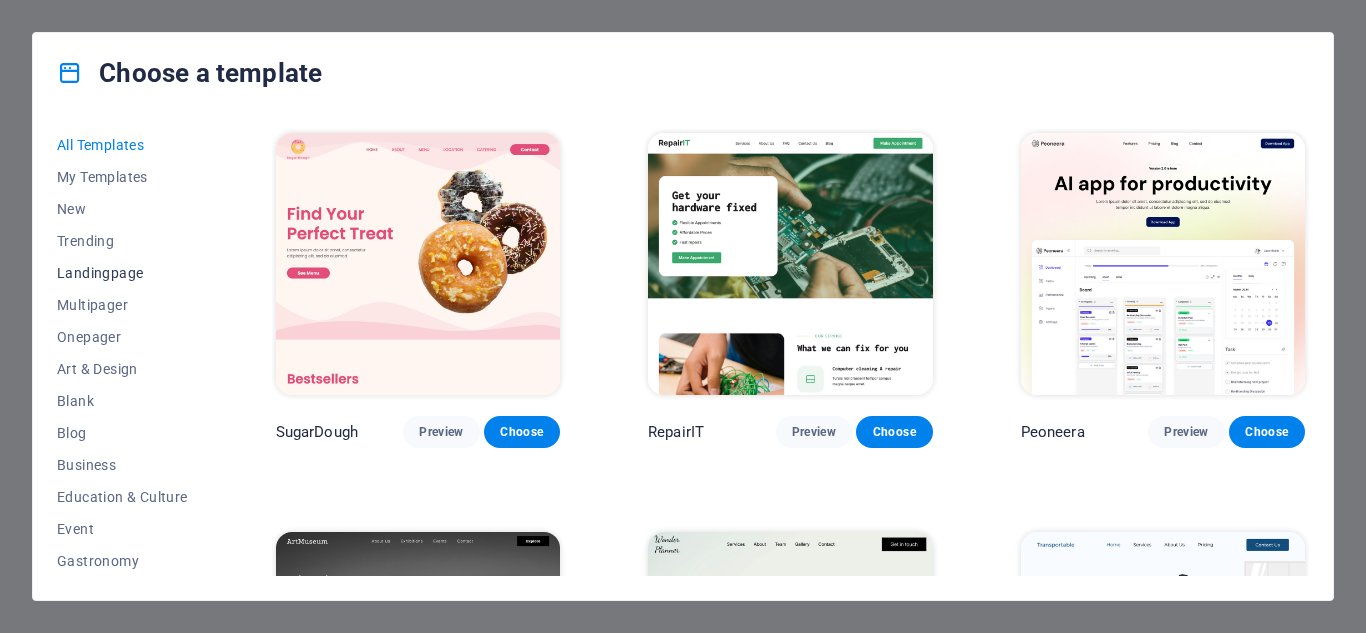 click on "Landingpage" at bounding box center (122, 273) 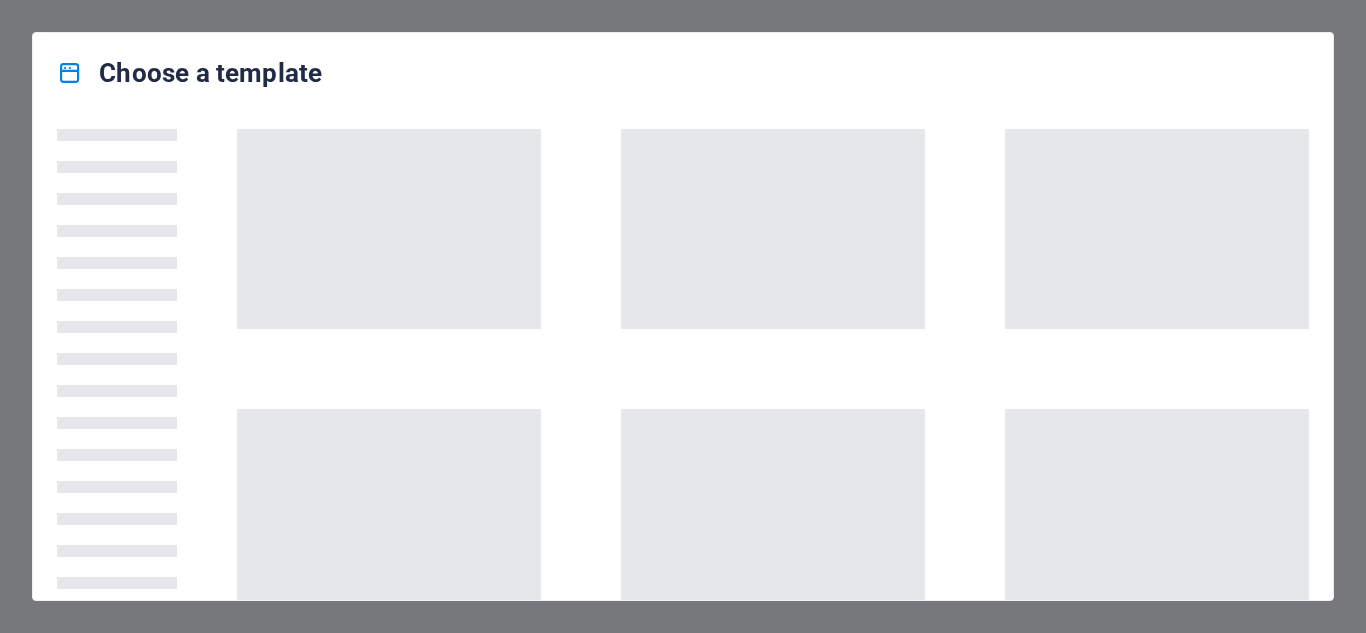 scroll, scrollTop: 0, scrollLeft: 0, axis: both 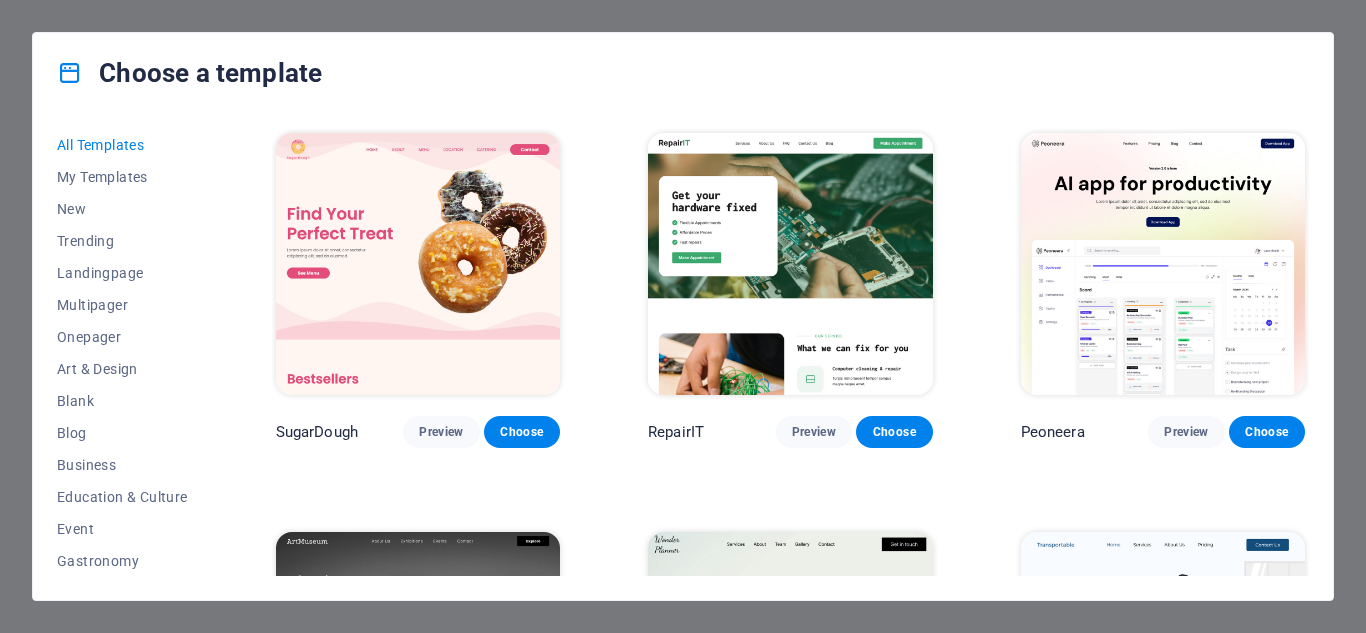 drag, startPoint x: 215, startPoint y: 258, endPoint x: 234, endPoint y: 343, distance: 87.09765 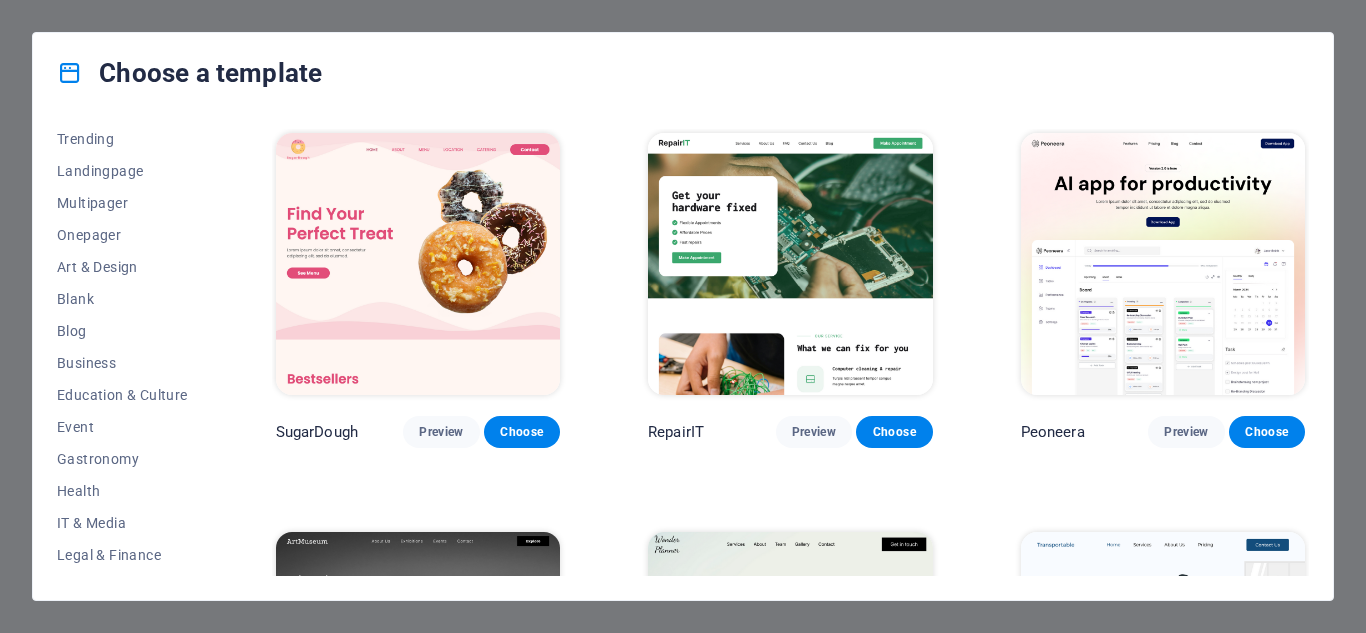 scroll, scrollTop: 133, scrollLeft: 0, axis: vertical 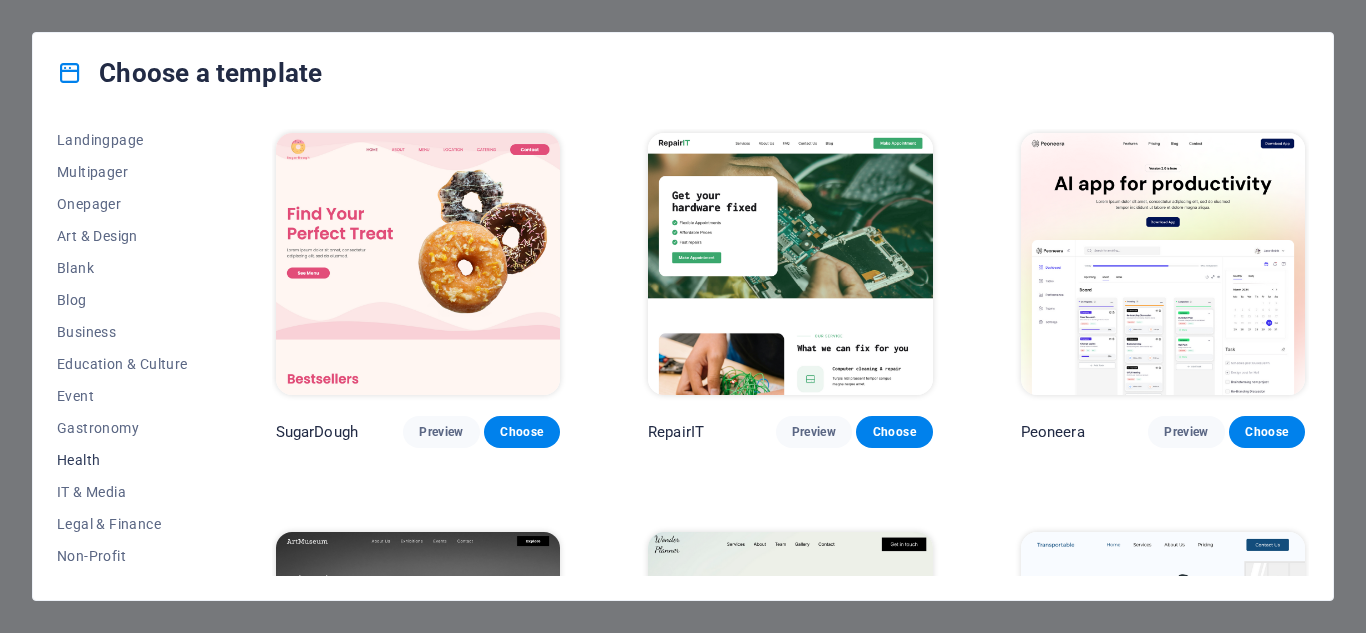 click on "Health" at bounding box center (122, 460) 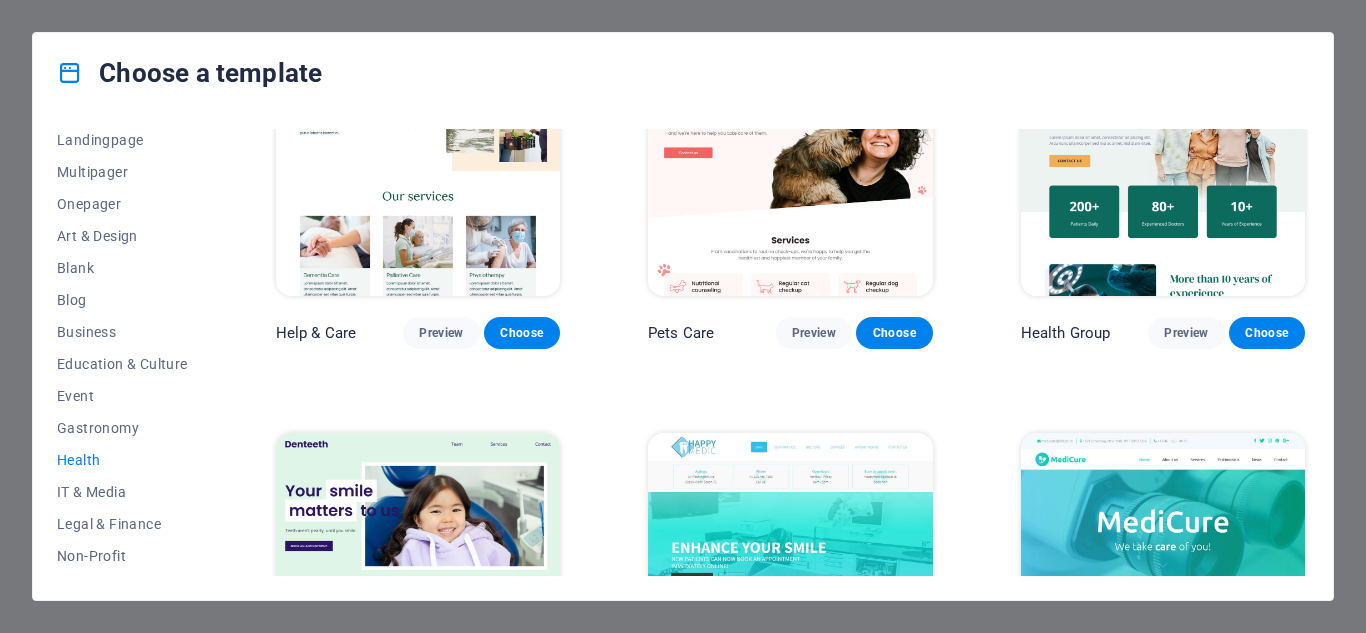scroll, scrollTop: 0, scrollLeft: 0, axis: both 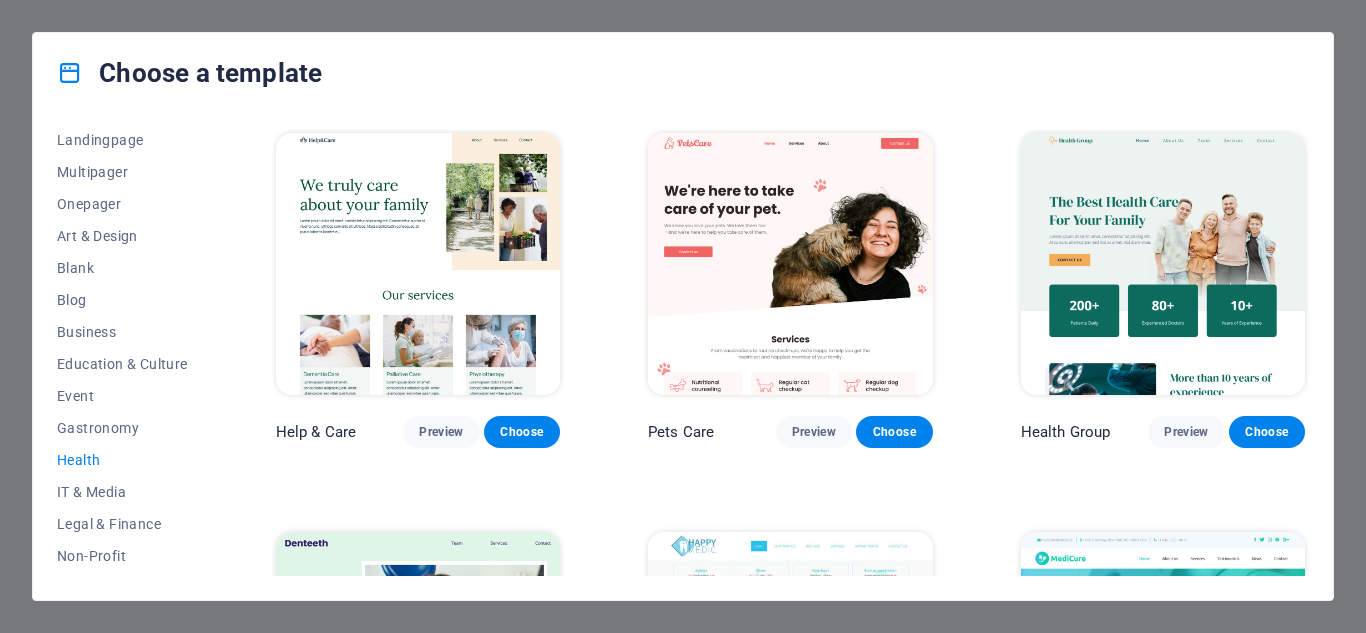 click at bounding box center [418, 264] 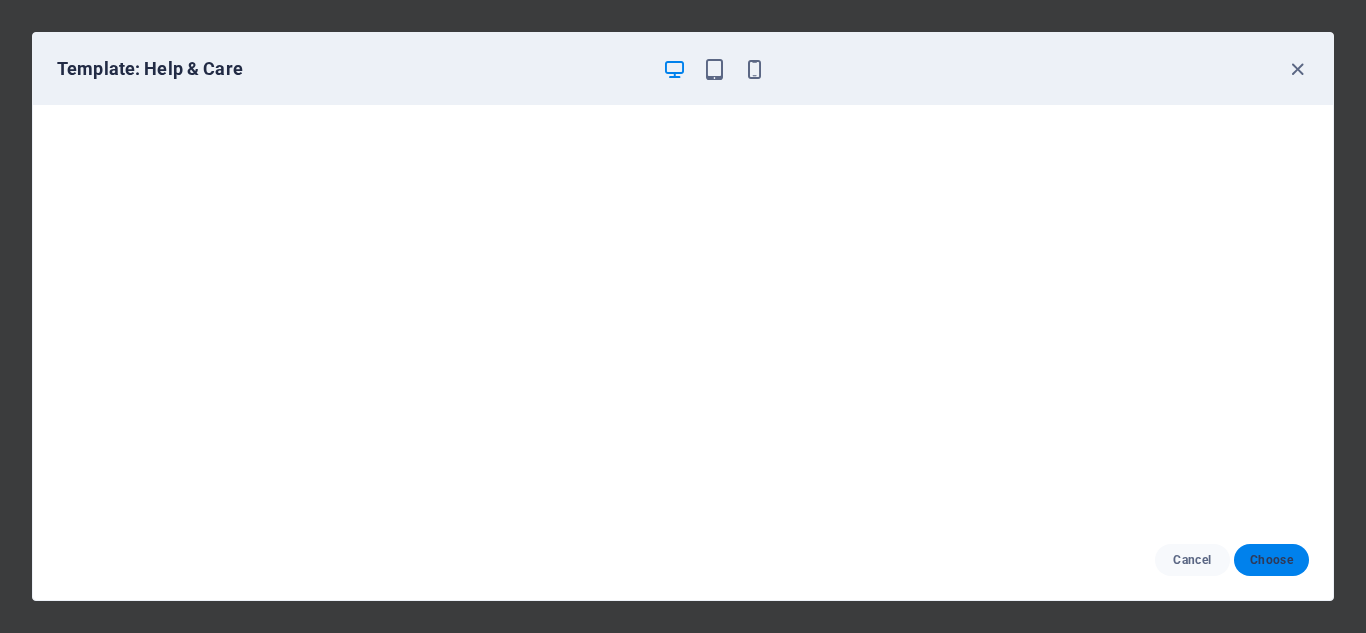 click on "Choose" at bounding box center (1271, 560) 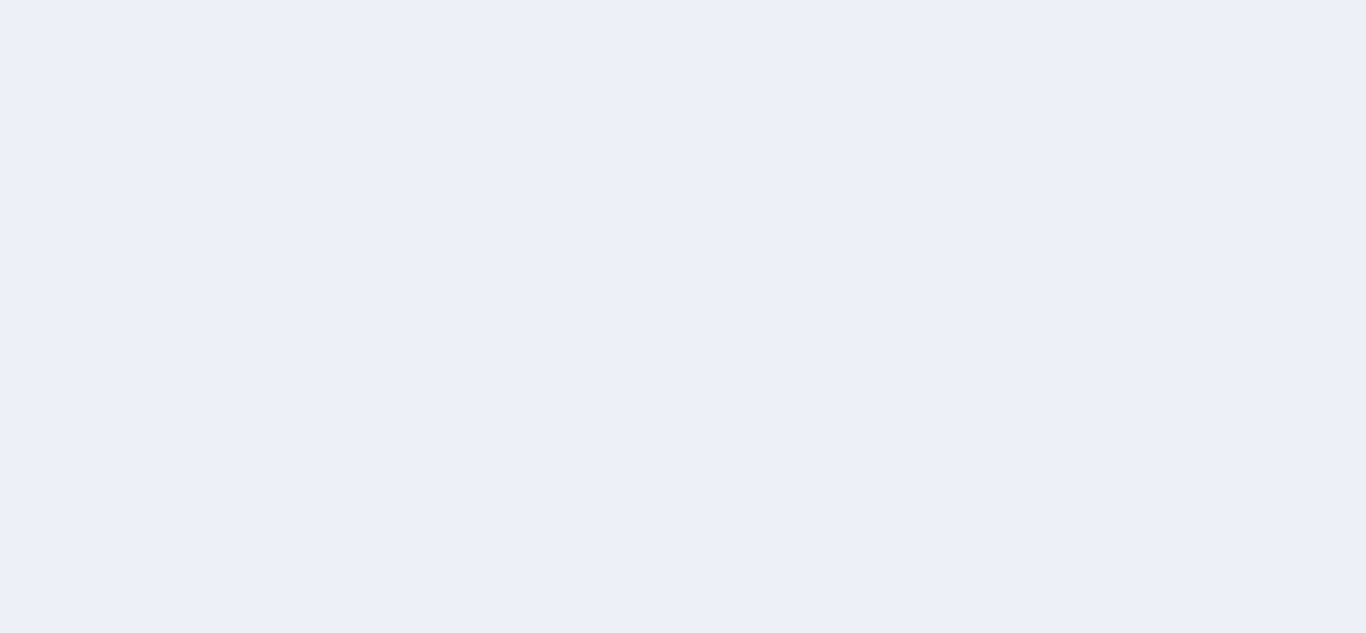 scroll, scrollTop: 0, scrollLeft: 0, axis: both 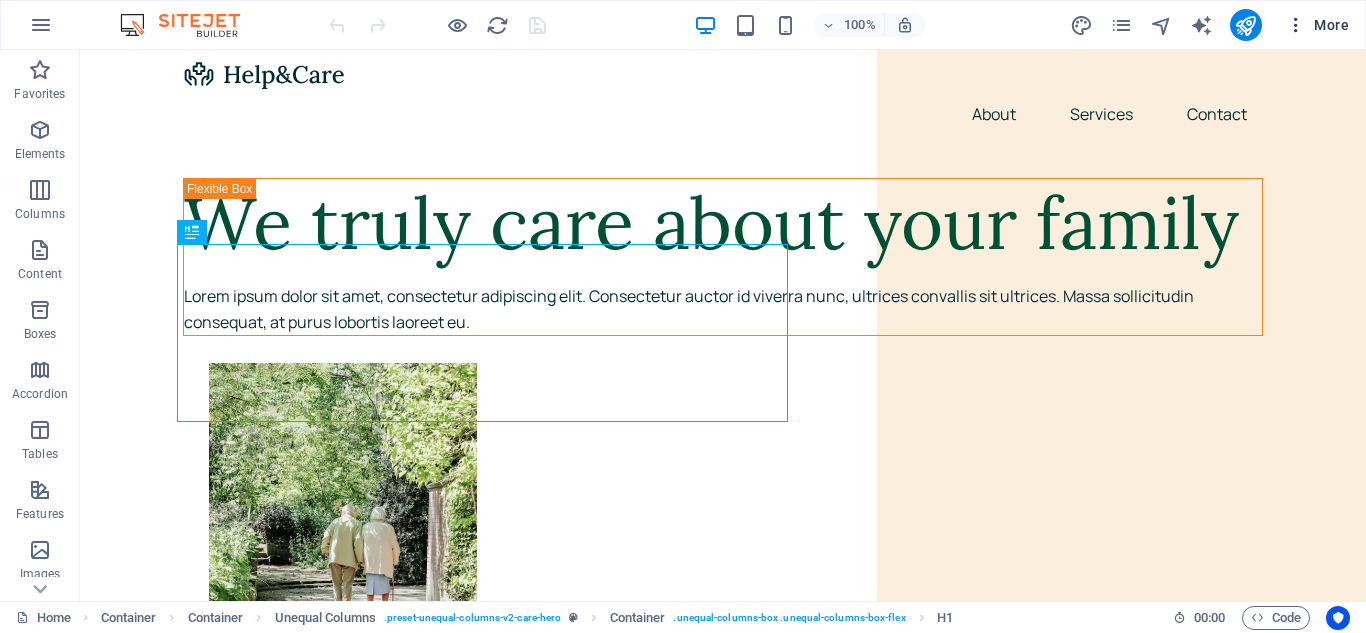 click on "More" at bounding box center [1317, 25] 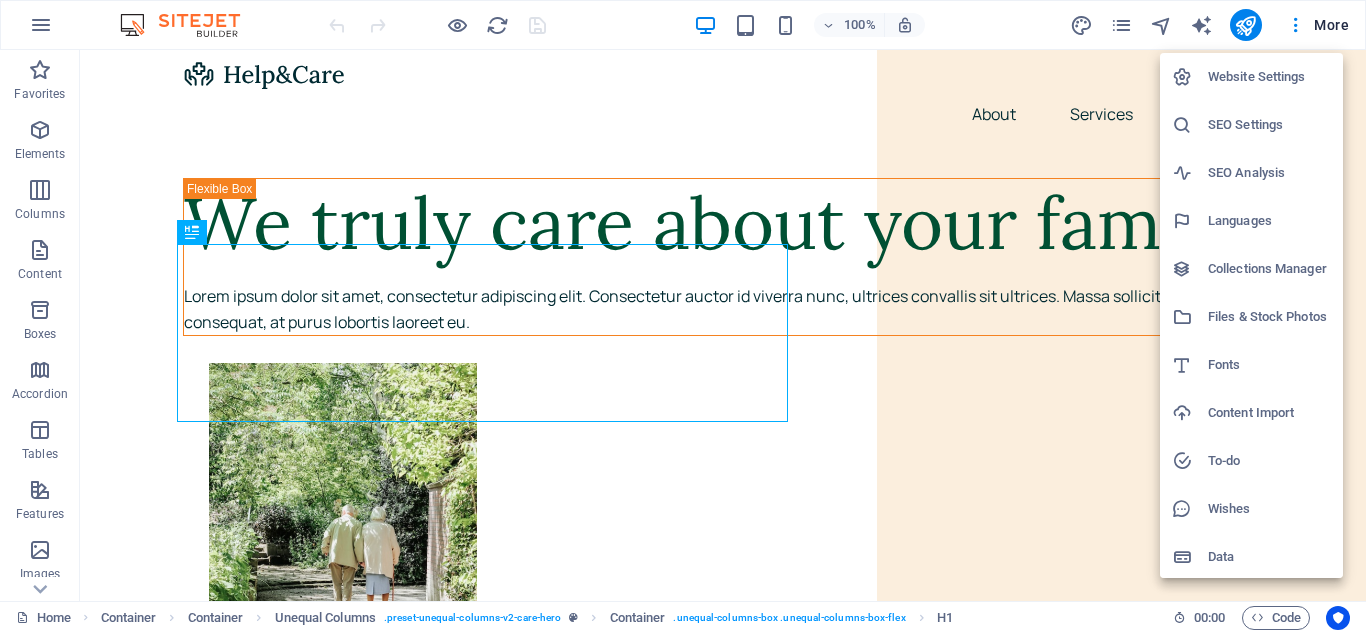 click at bounding box center [683, 316] 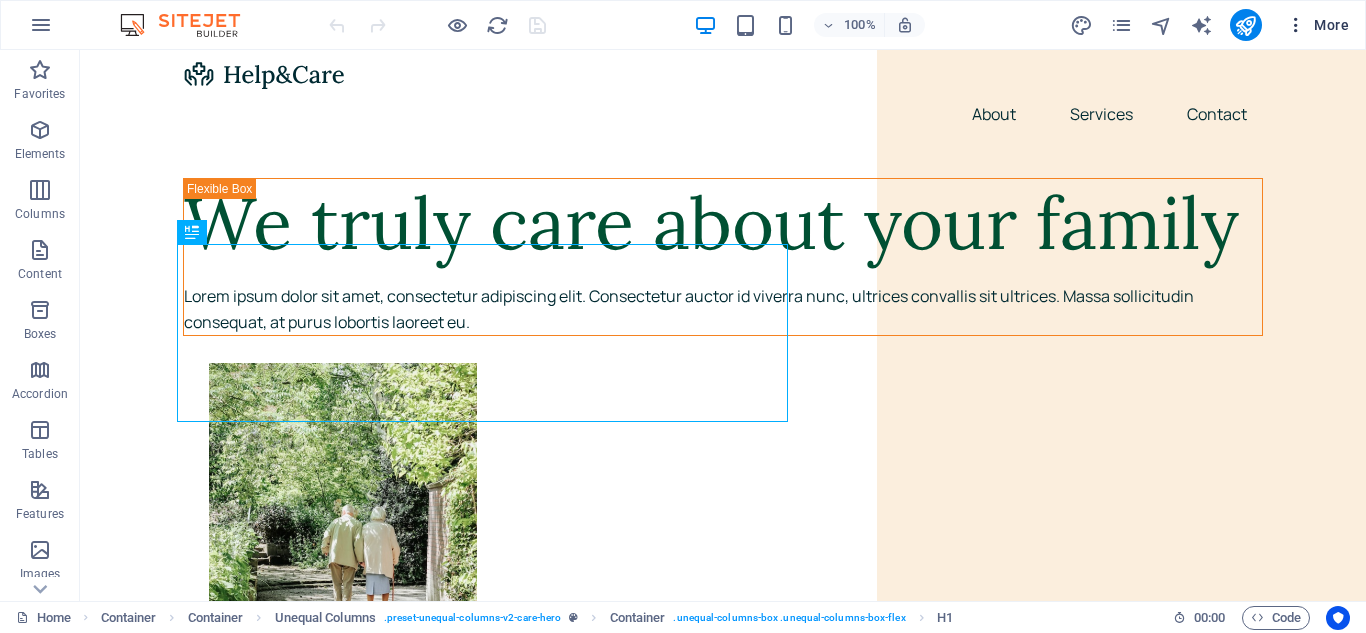 click at bounding box center (1296, 25) 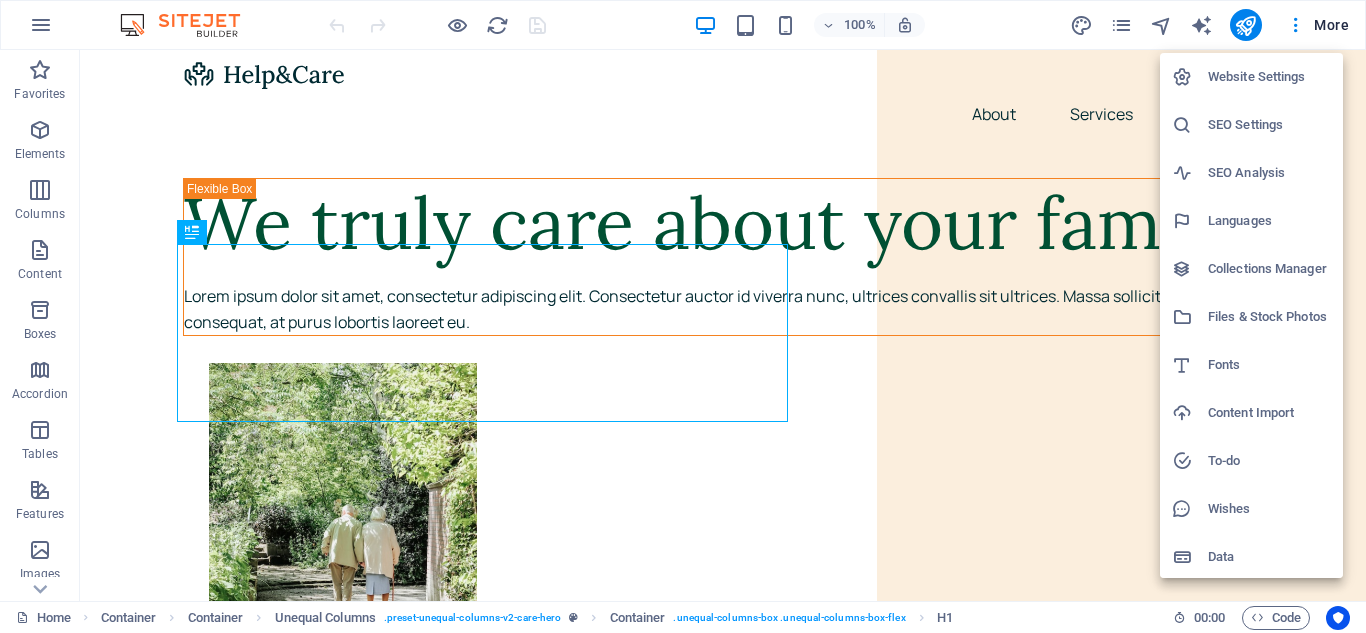 click on "Website Settings" at bounding box center (1269, 77) 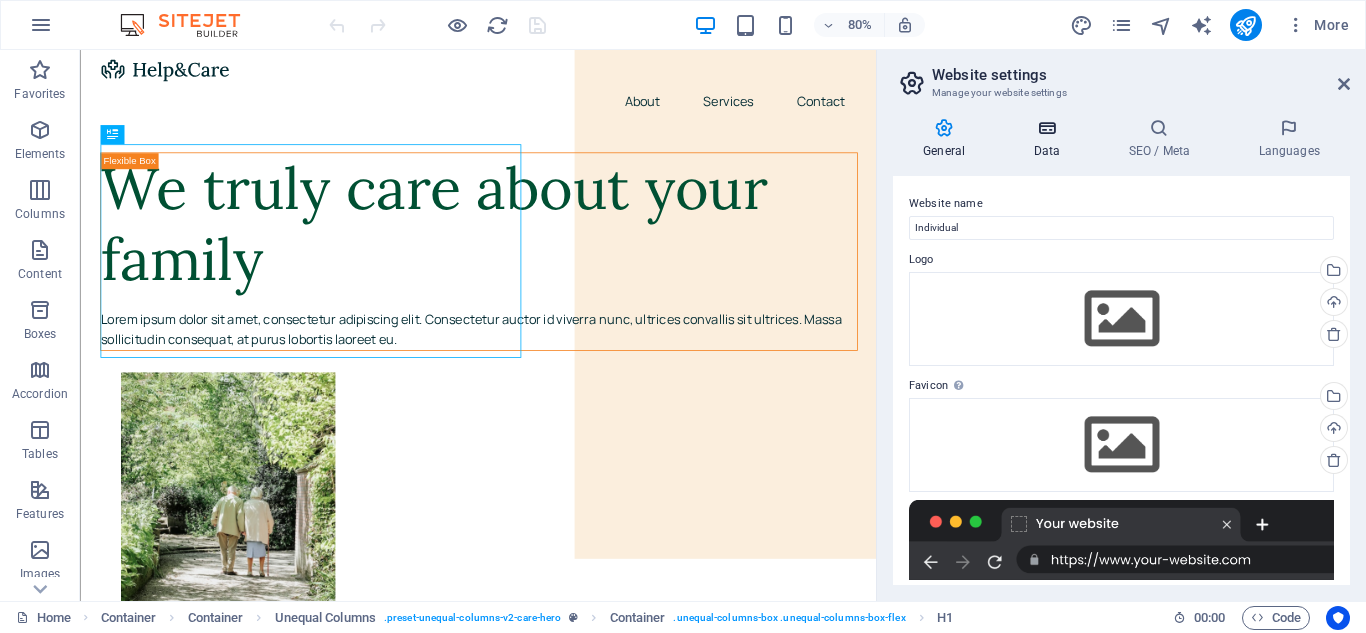 click at bounding box center [1046, 128] 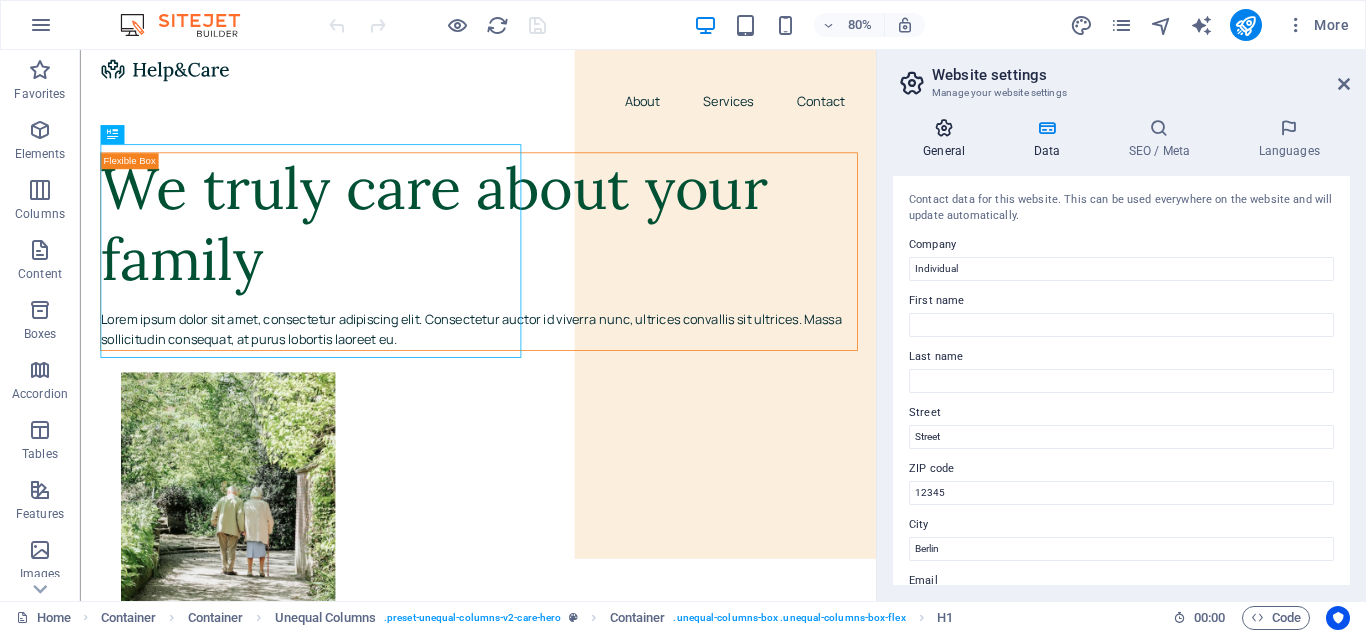 click at bounding box center (944, 128) 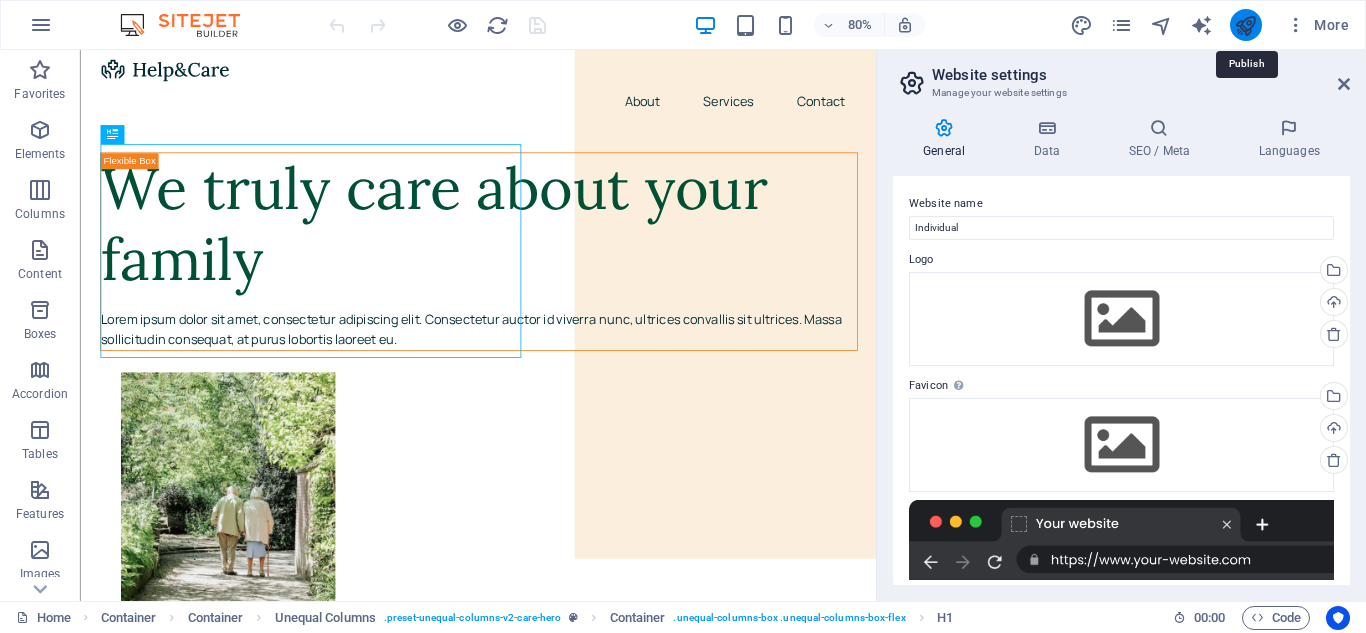 click at bounding box center (1245, 25) 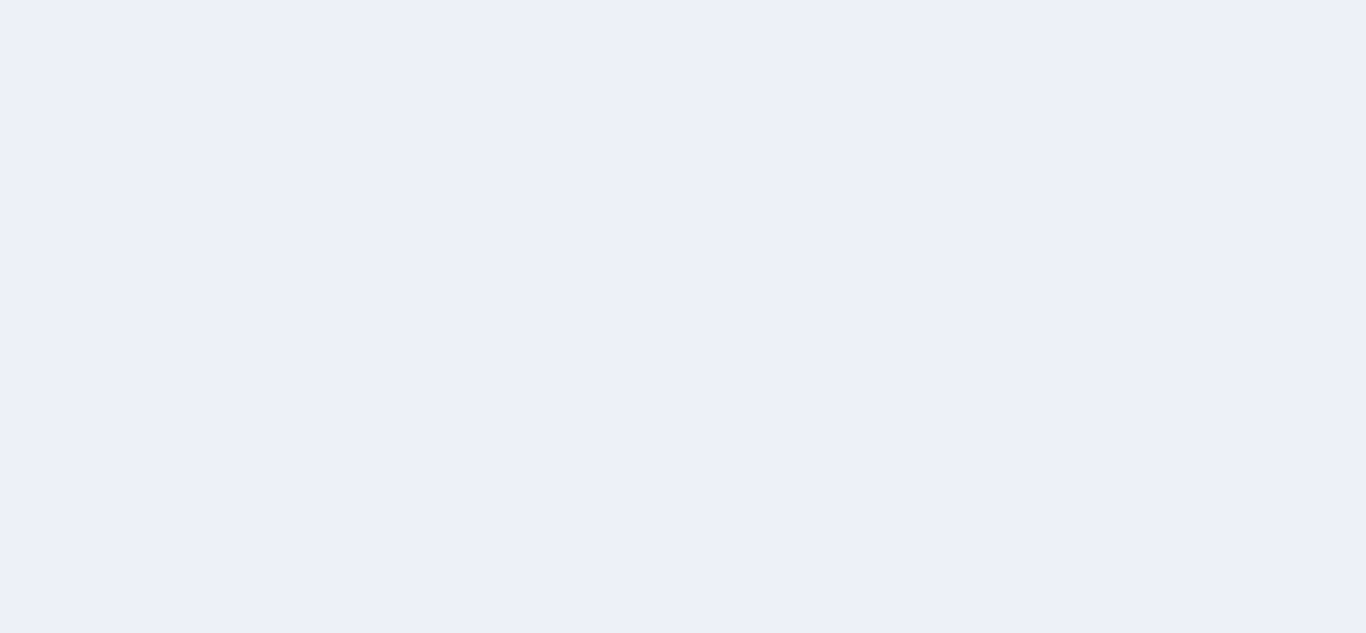 scroll, scrollTop: 0, scrollLeft: 0, axis: both 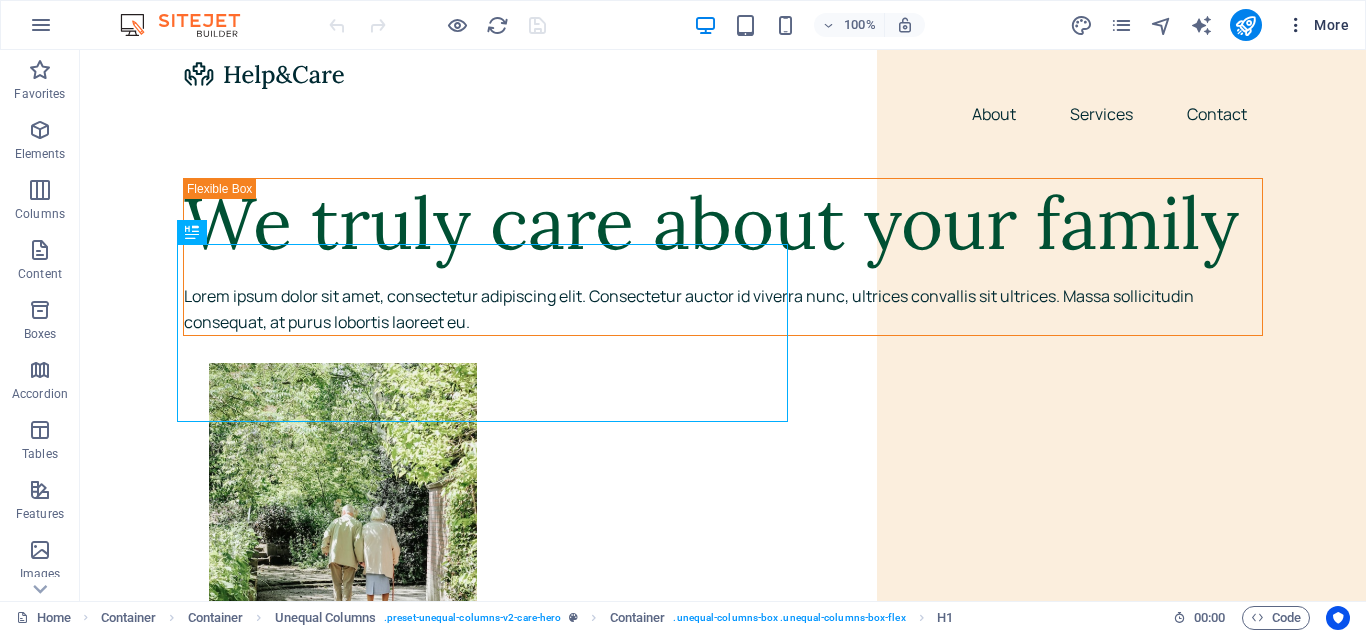 click on "More" at bounding box center [1317, 25] 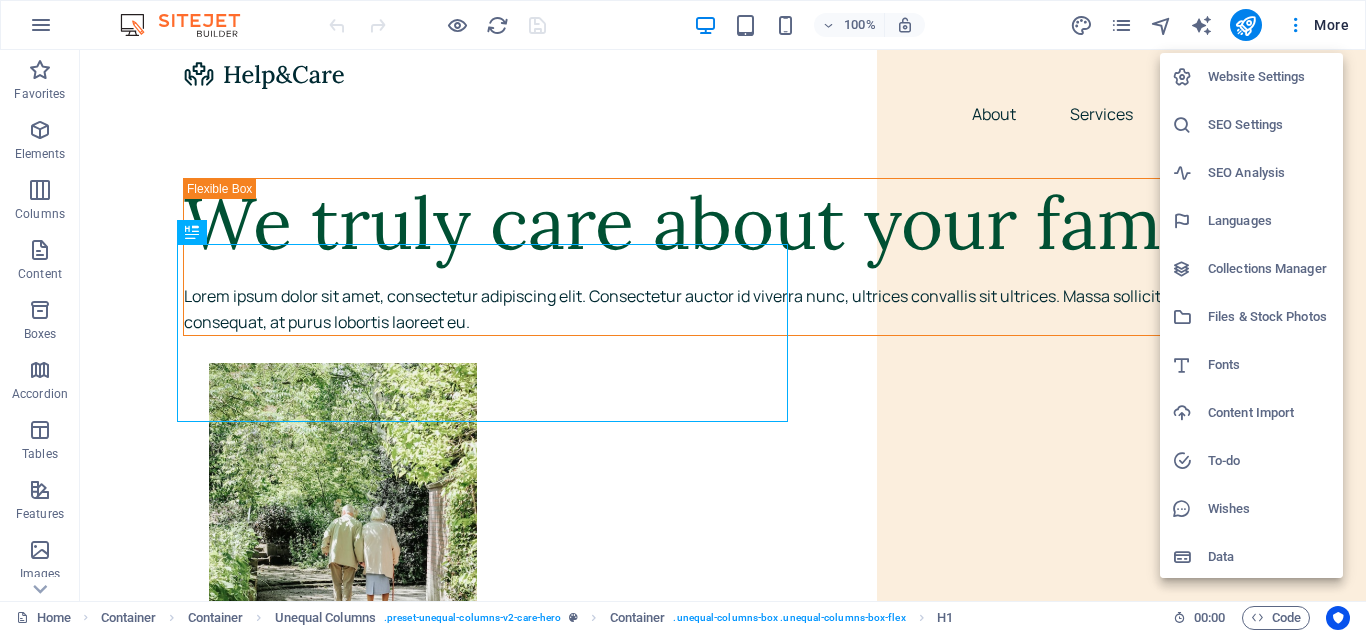 click at bounding box center (683, 316) 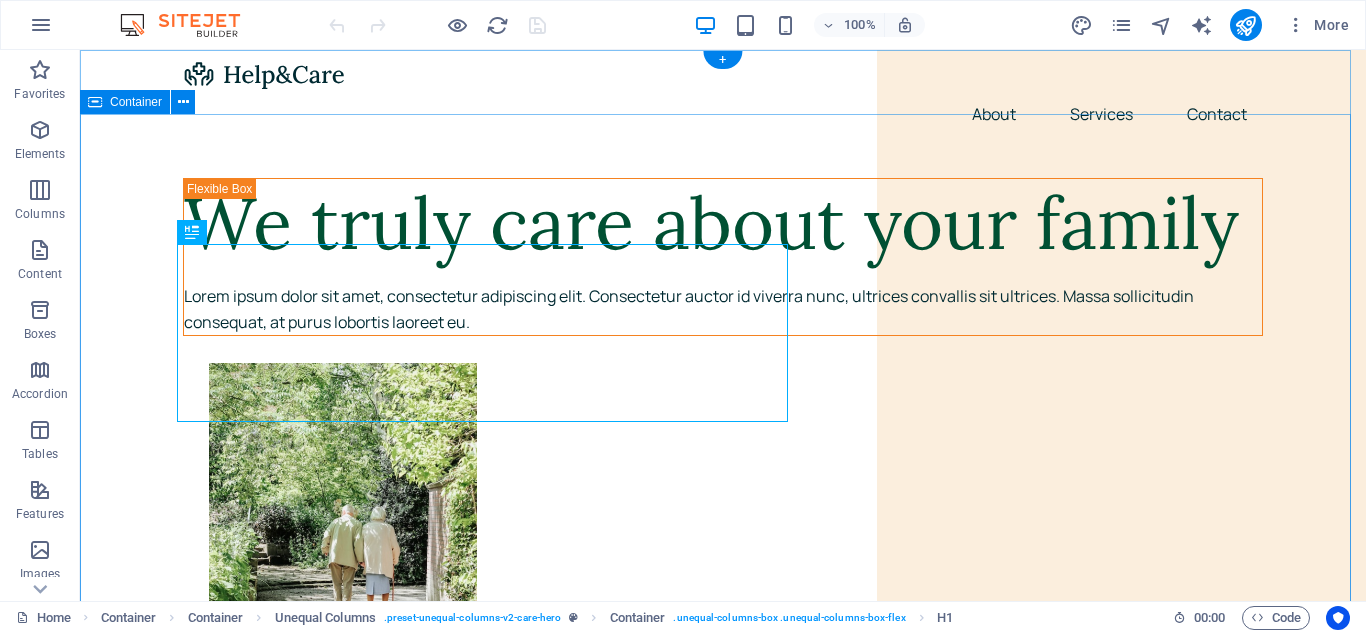 click on "We truly care about your family Lorem ipsum dolor sit amet, consectetur adipiscing elit. Consectetur auctor id viverra nunc, ultrices convallis sit ultrices. Massa sollicitudin consequat, at purus lobortis laoreet eu." at bounding box center (723, 1858) 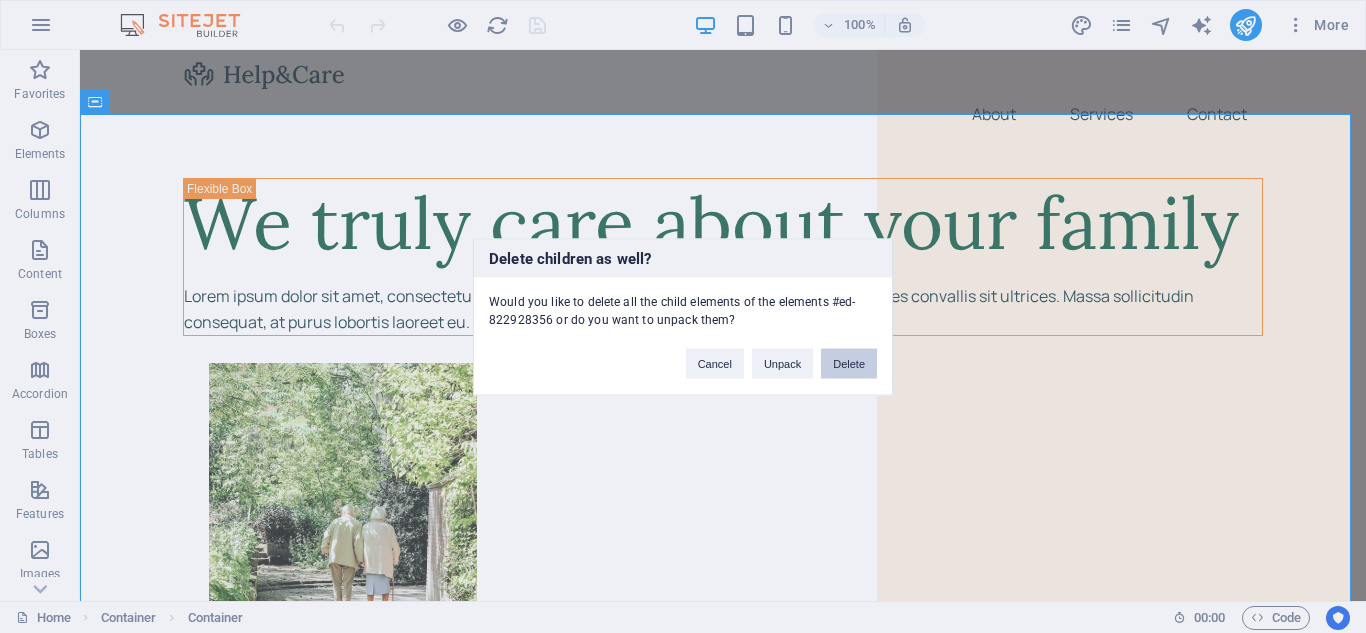 click on "Delete" at bounding box center (849, 363) 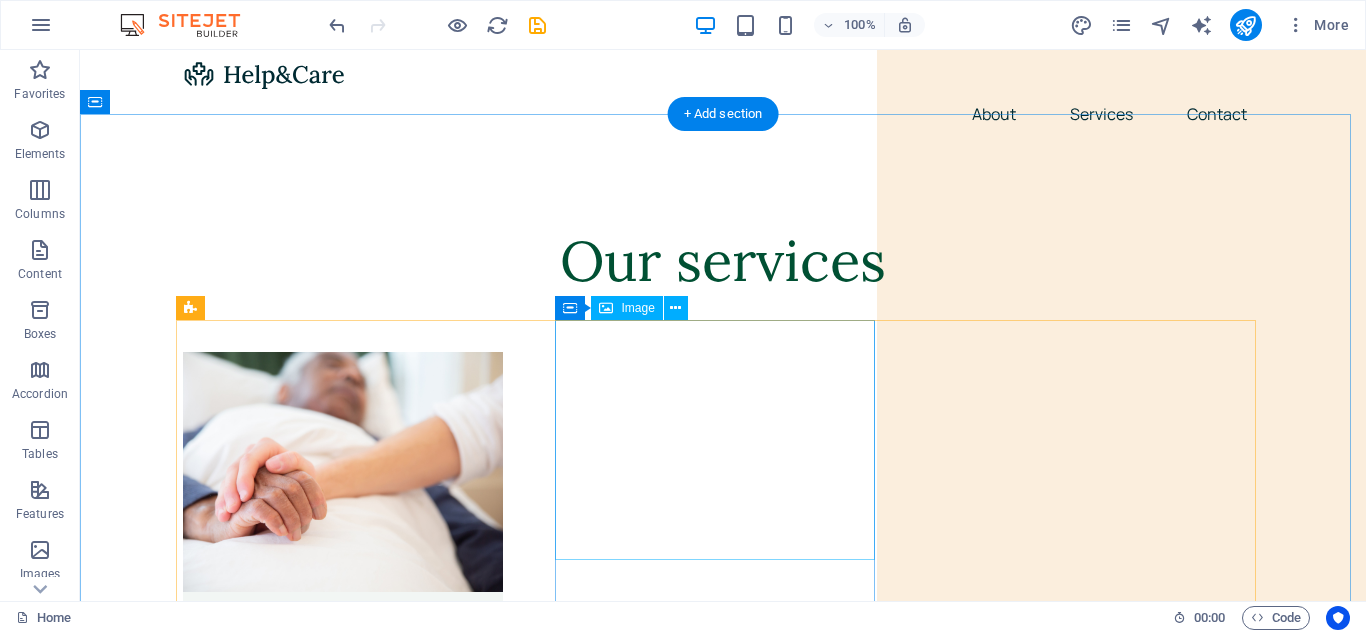 click at bounding box center [343, 1007] 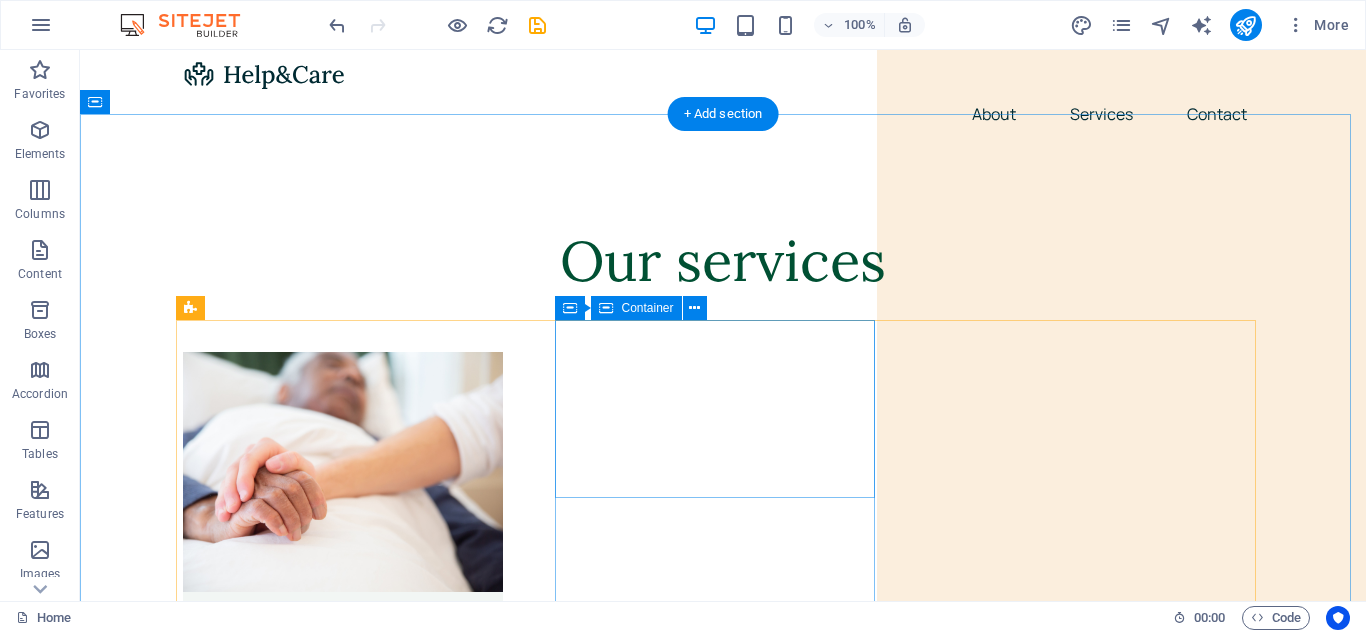 click on "Palliative Care Lorem ipsum dolor sit amet, consectetur adipiscing elit. Amet ullamcorper sed vitae quis turpis. Read More" at bounding box center (343, 1011) 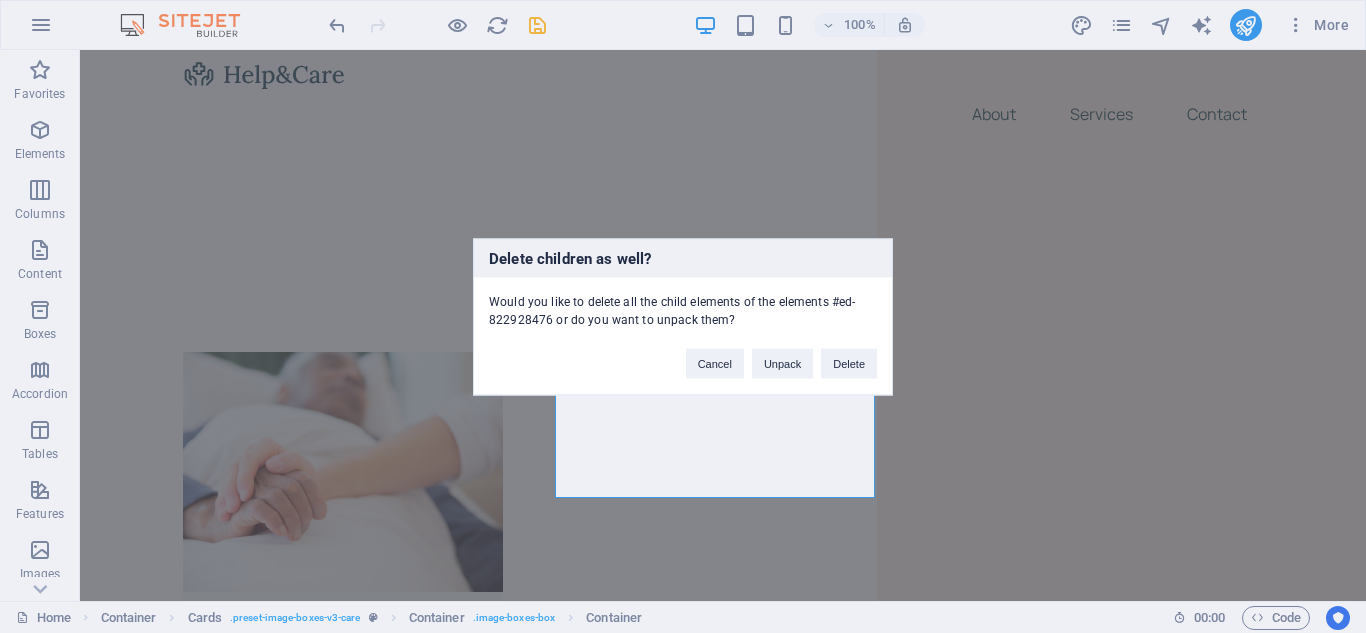 type 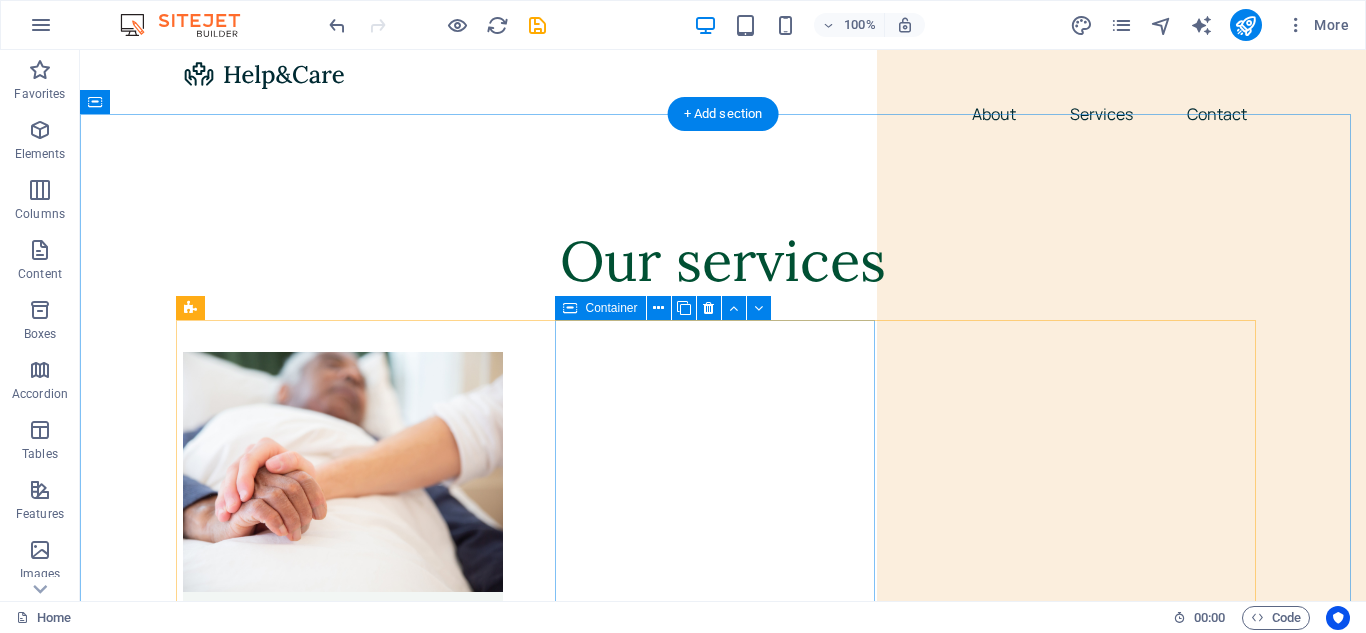 click on "Drop content here or  Add elements  Paste clipboard" at bounding box center [343, 958] 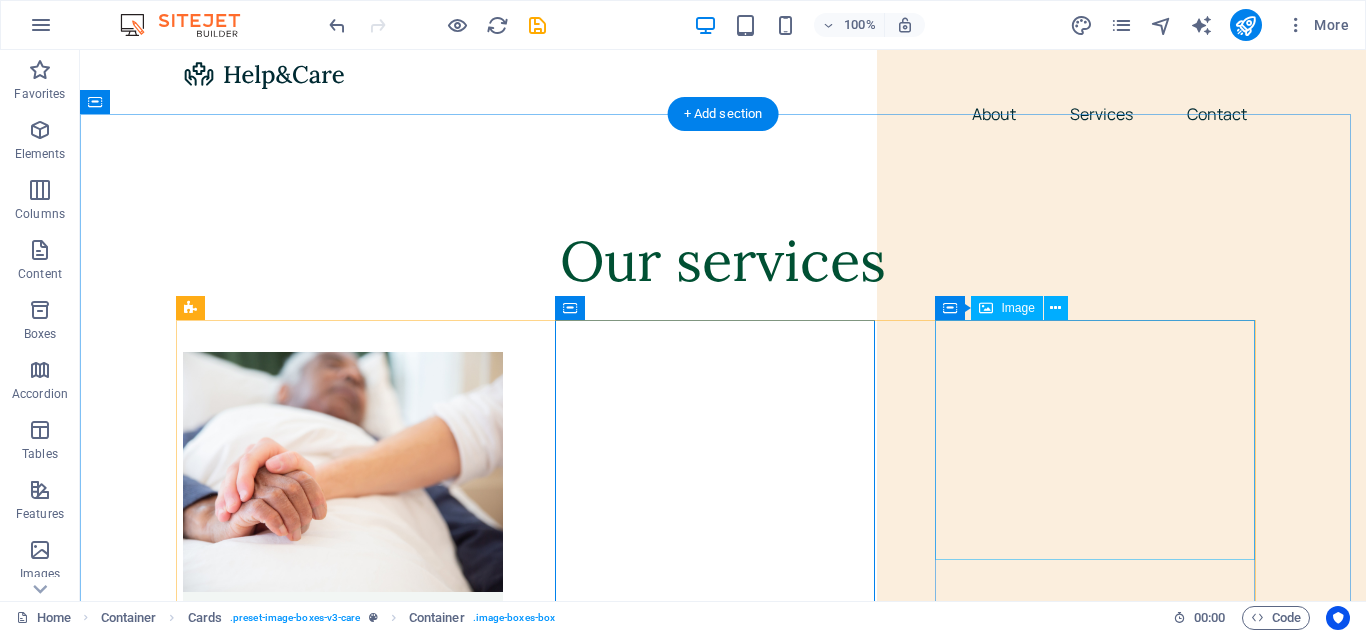 click at bounding box center (343, 1179) 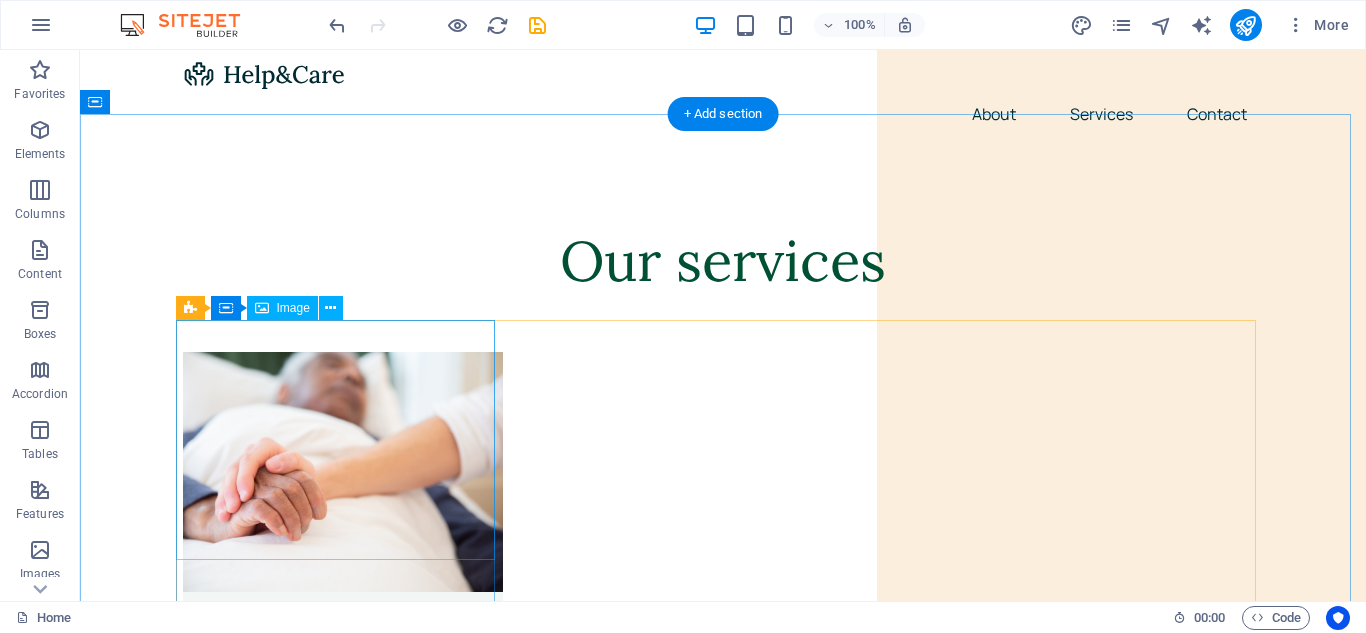 click at bounding box center [343, 472] 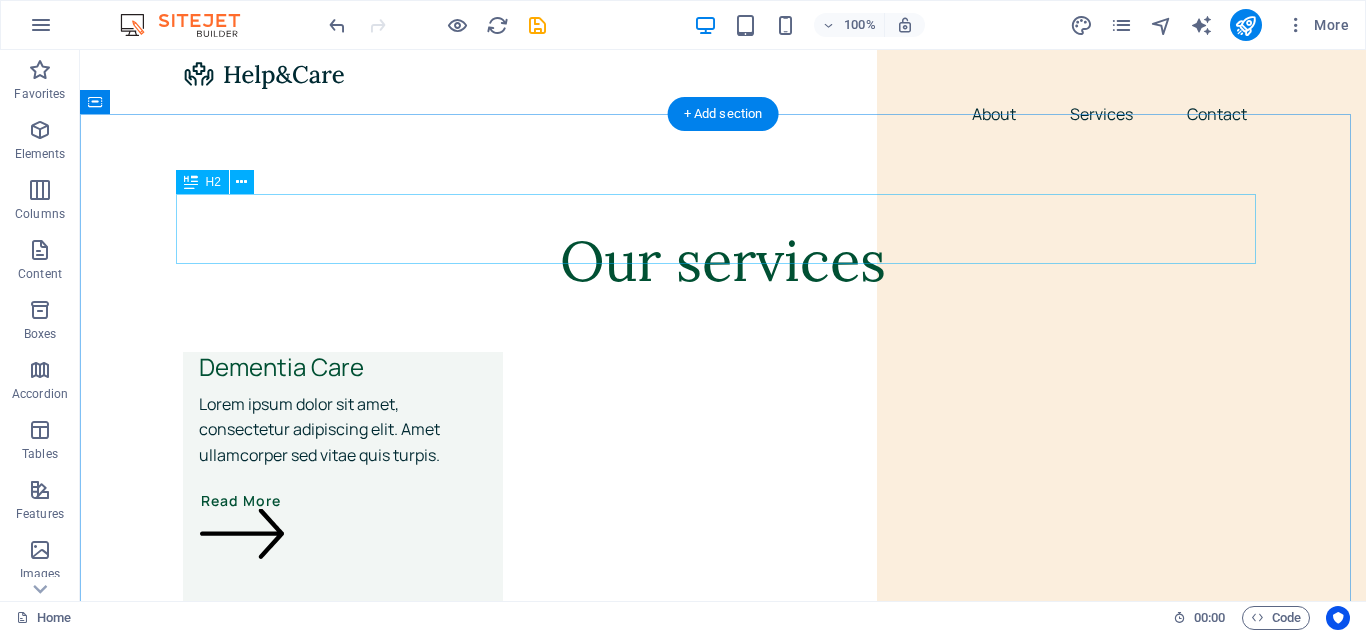 click on "Our services" at bounding box center (723, 261) 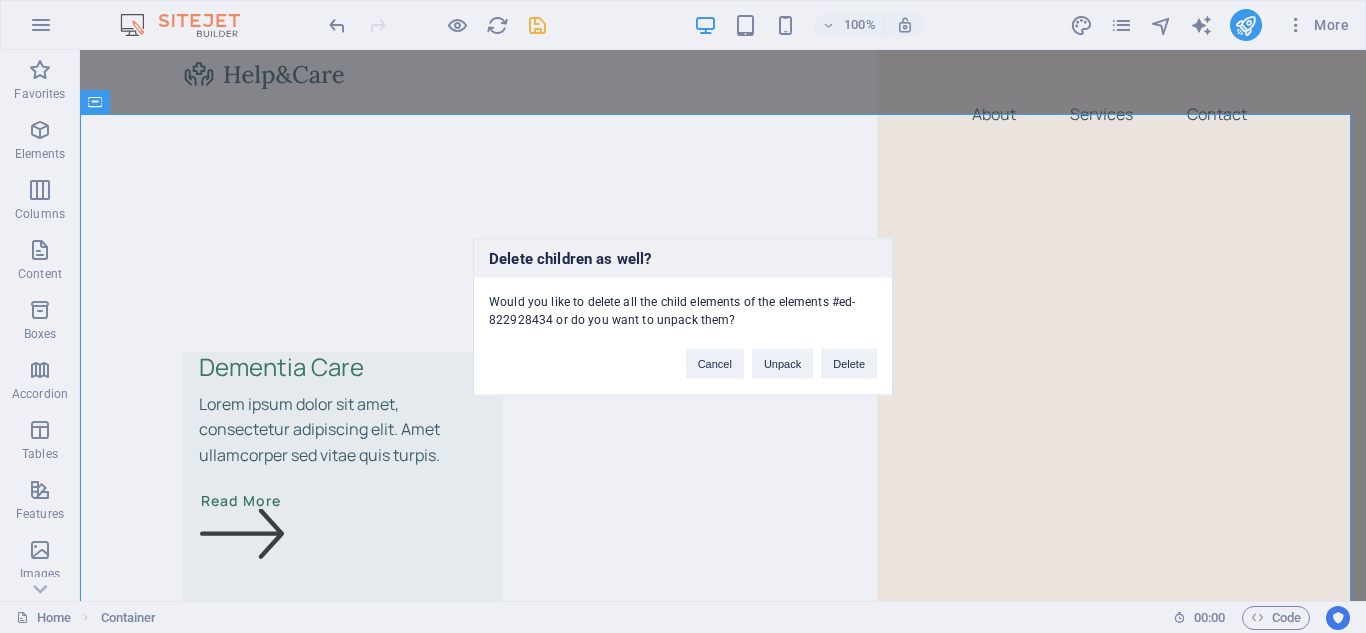 type 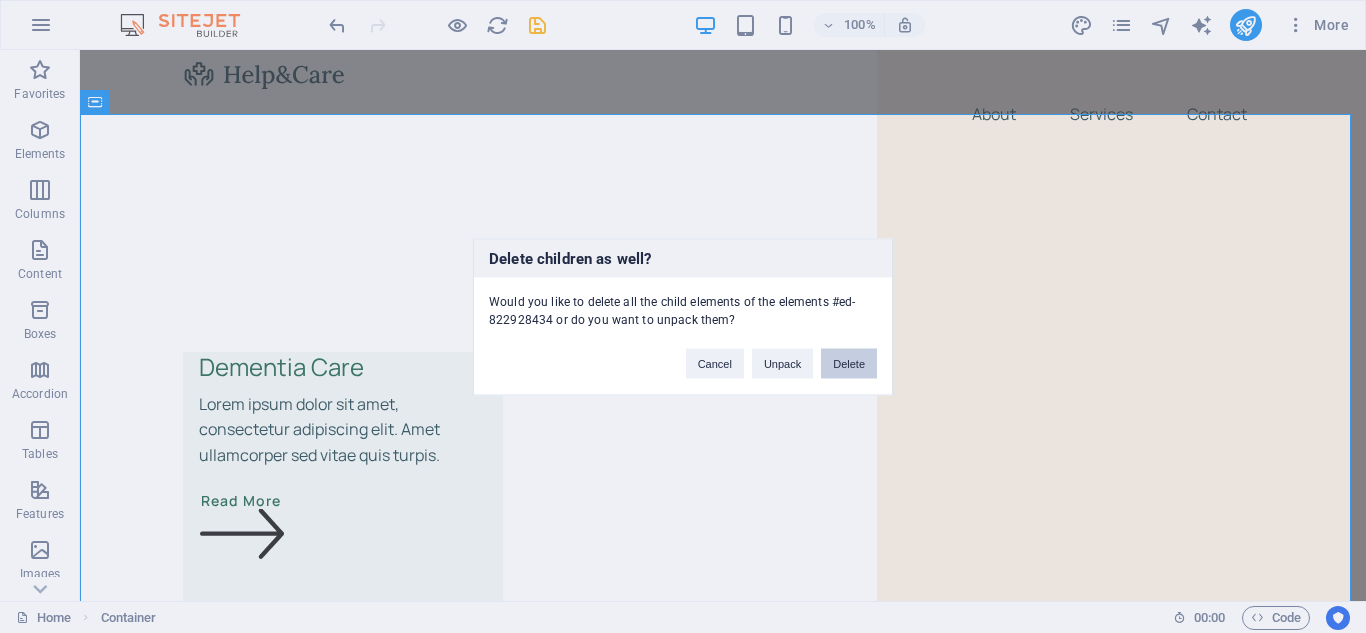 click on "Delete" at bounding box center (849, 363) 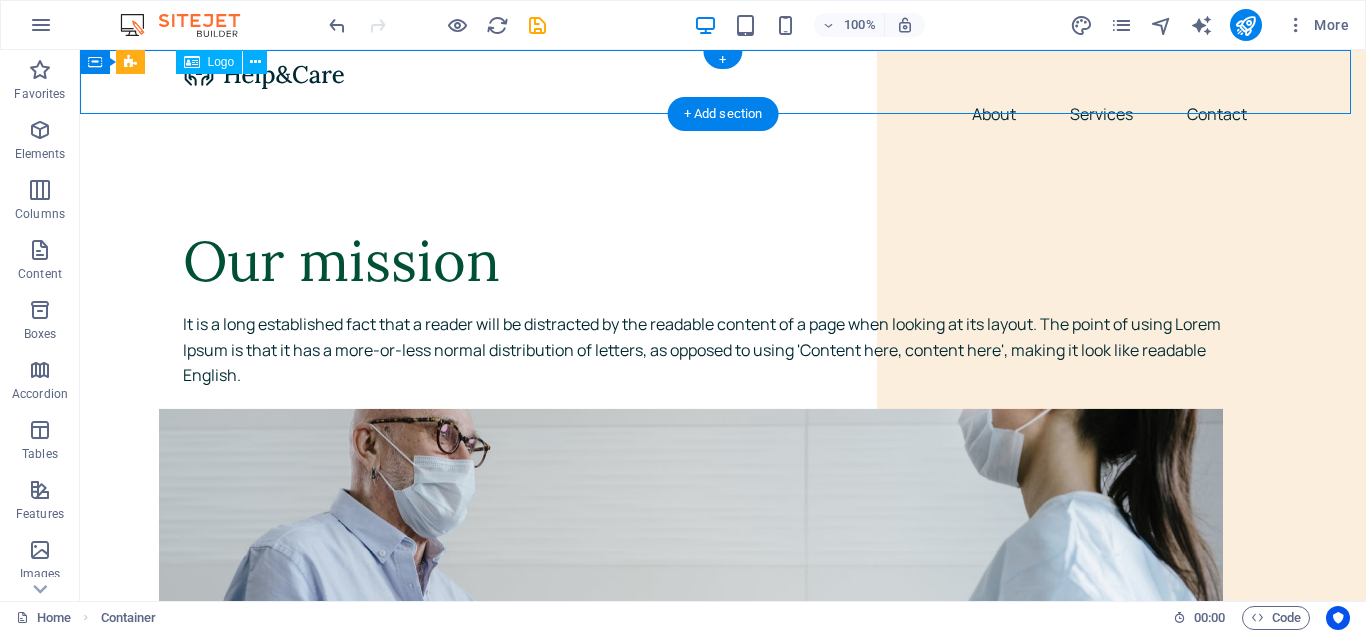 click at bounding box center [723, 74] 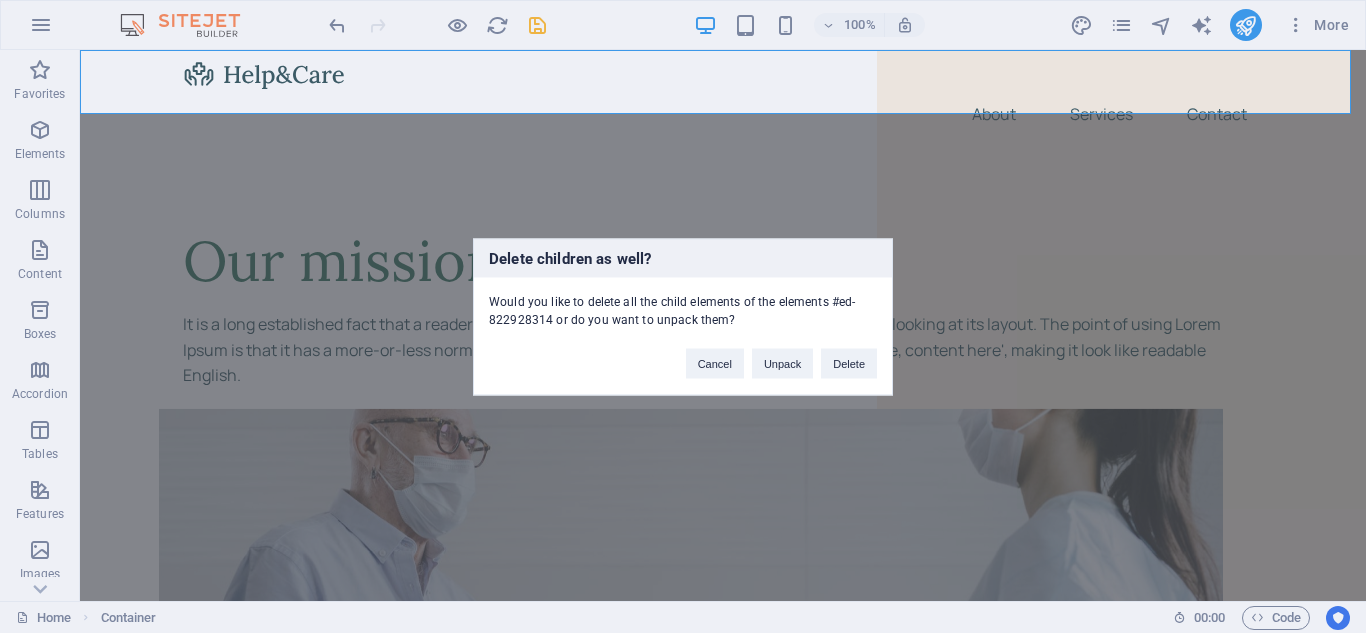 click on "Cancel Unpack Delete" at bounding box center (781, 353) 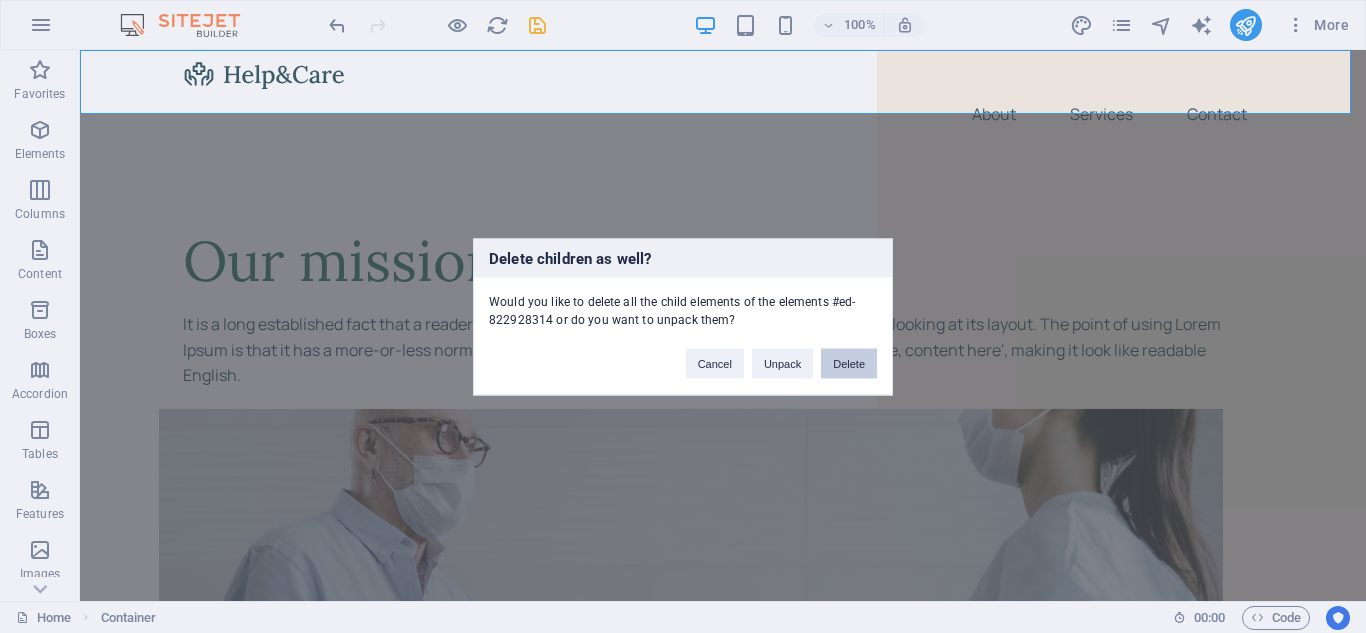 click on "Delete" at bounding box center [849, 363] 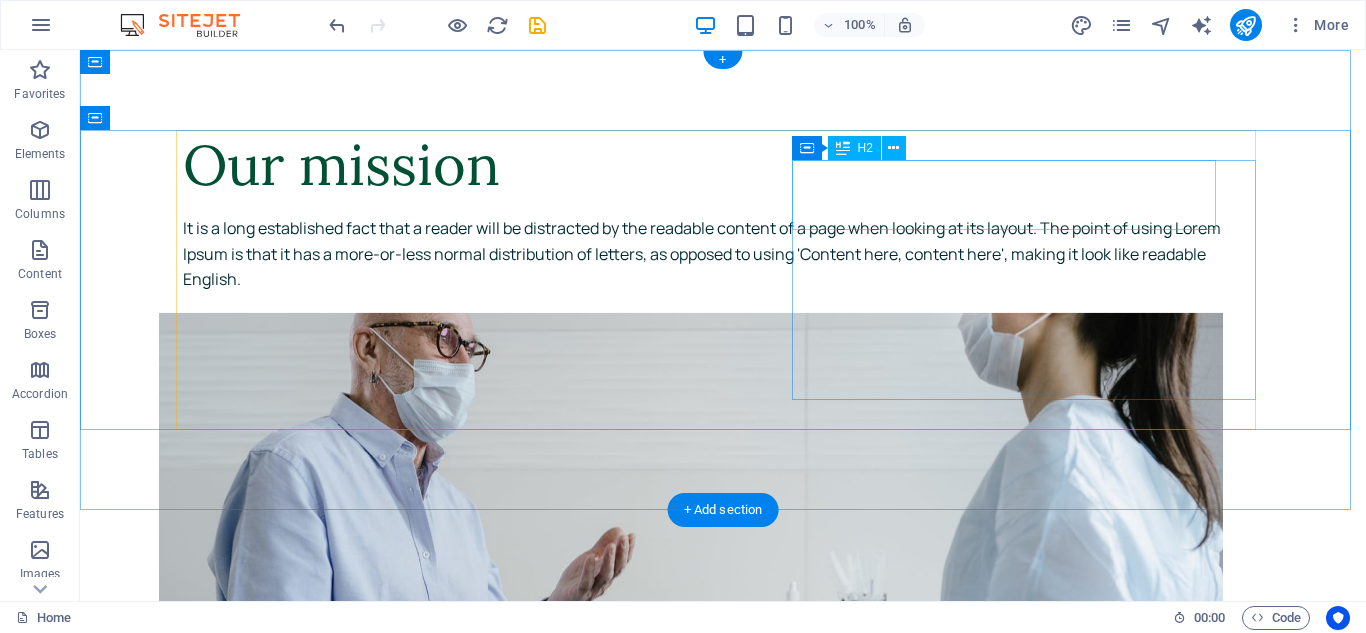 click on "Our mission" at bounding box center [703, 165] 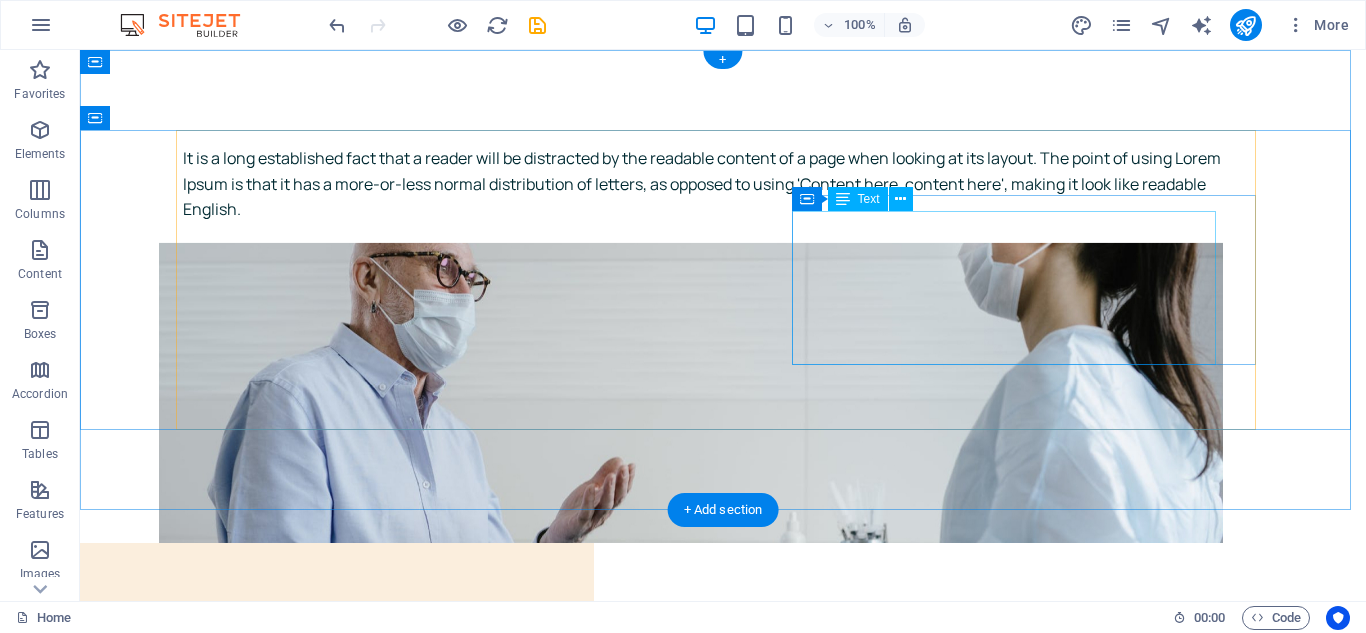 click on "It is a long established fact that a reader will be distracted by the readable content of a page when looking at its layout. The point of using Lorem Ipsum is that it has a more-or-less normal distribution of letters, as opposed to using 'Content here, content here', making it look like readable English." at bounding box center (703, 184) 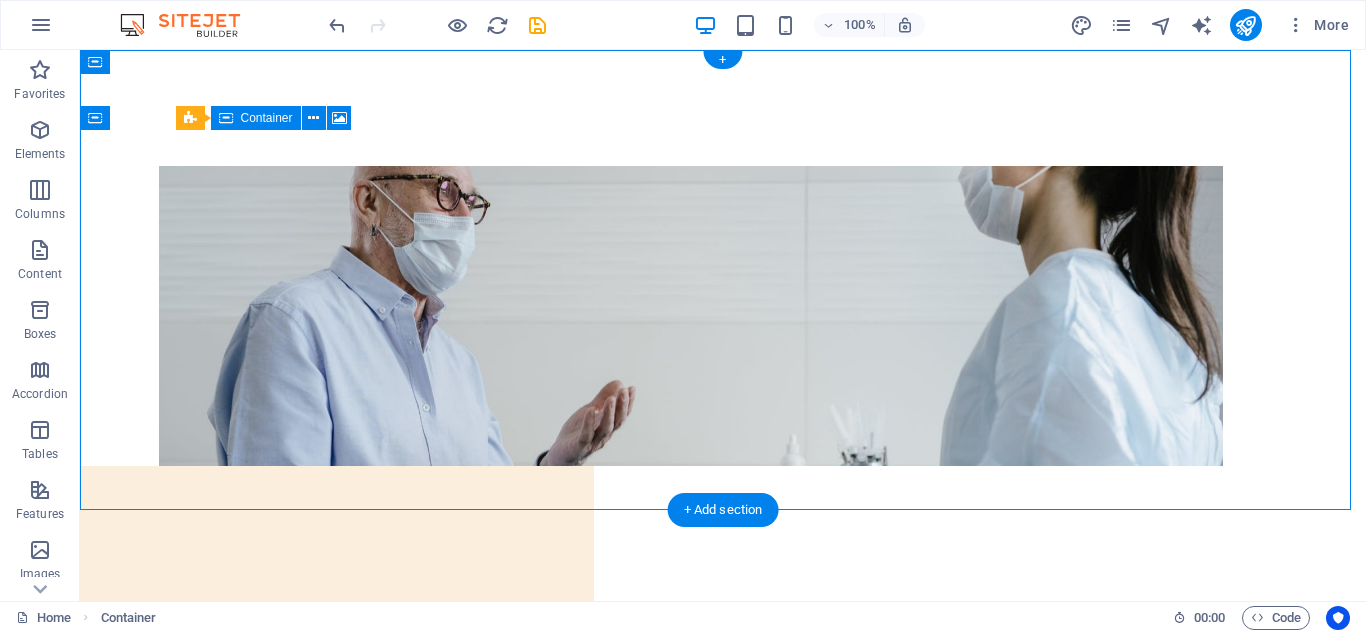 click on "Drop content here or  Add elements  Paste clipboard" at bounding box center [683, 537] 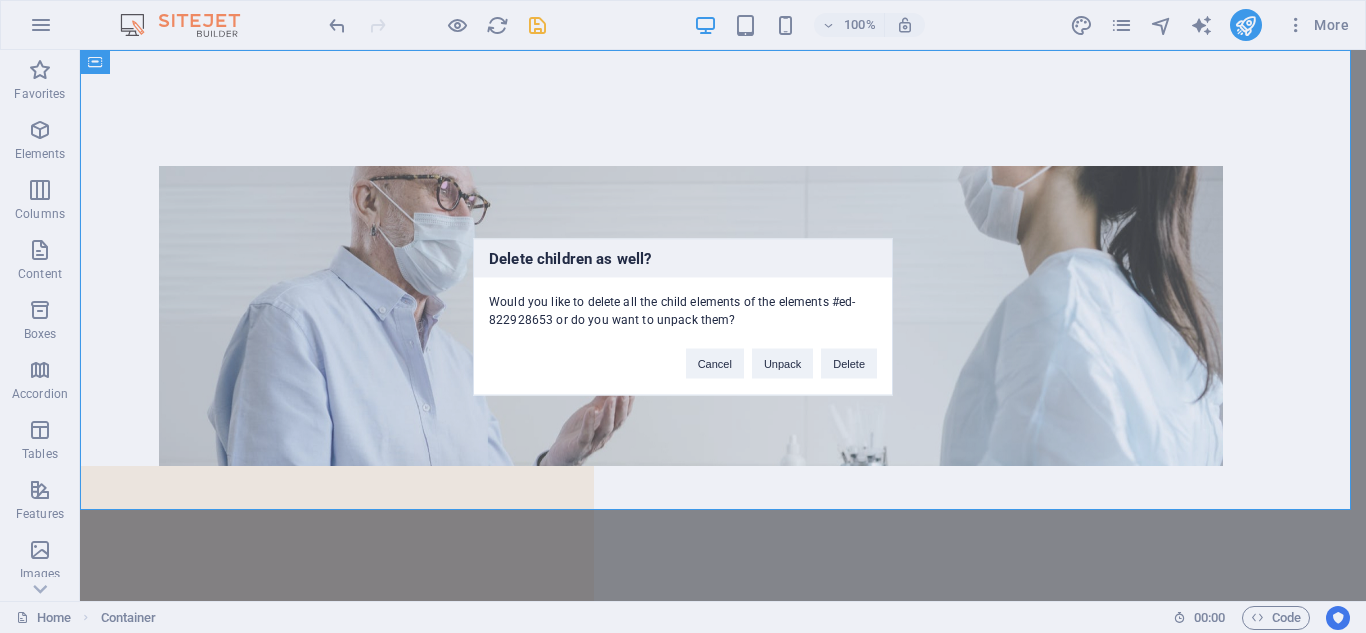 click on "Cancel Unpack Delete" at bounding box center (781, 353) 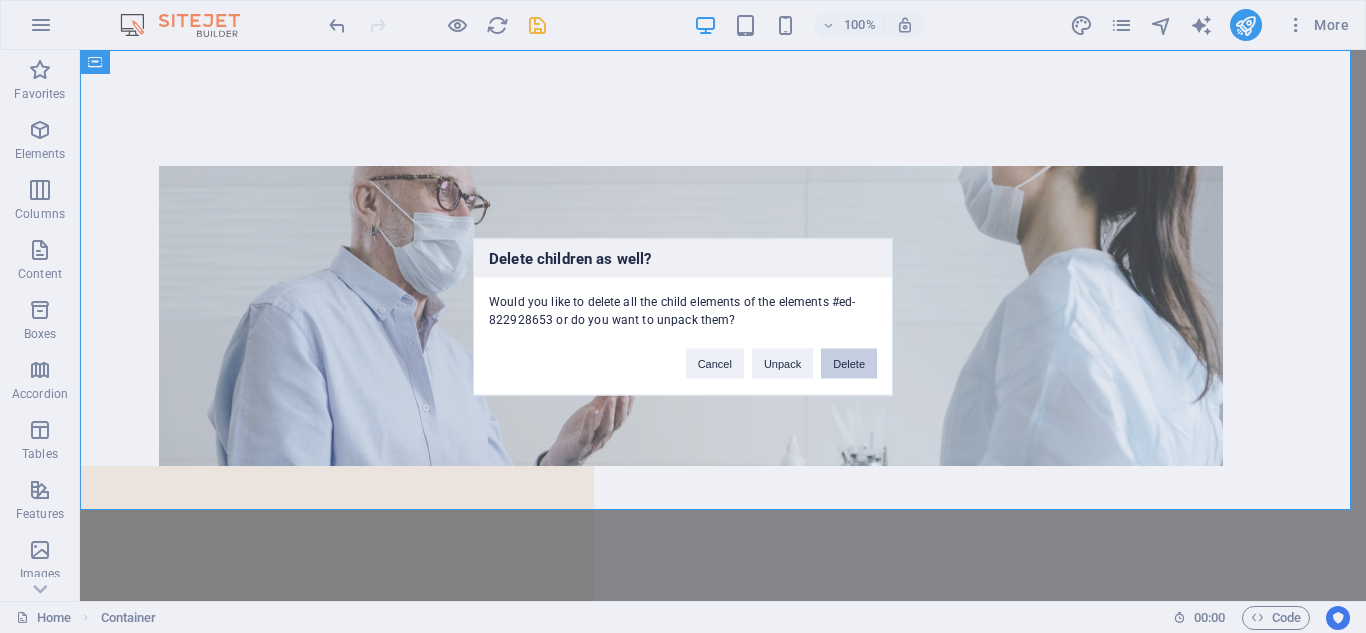click on "Delete" at bounding box center (849, 363) 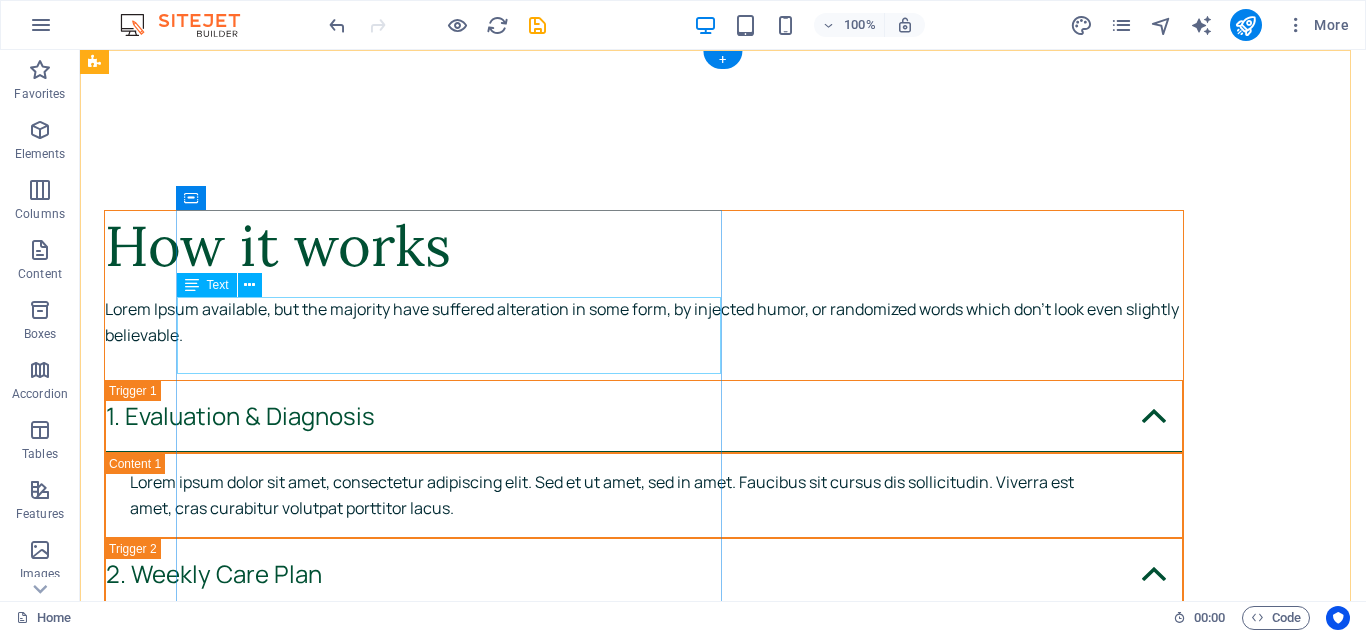 click on "Lorem Ipsum available, but the majority have suffered alteration in some form, by injected humor, or randomized words which don't look even slightly believable." at bounding box center (644, 322) 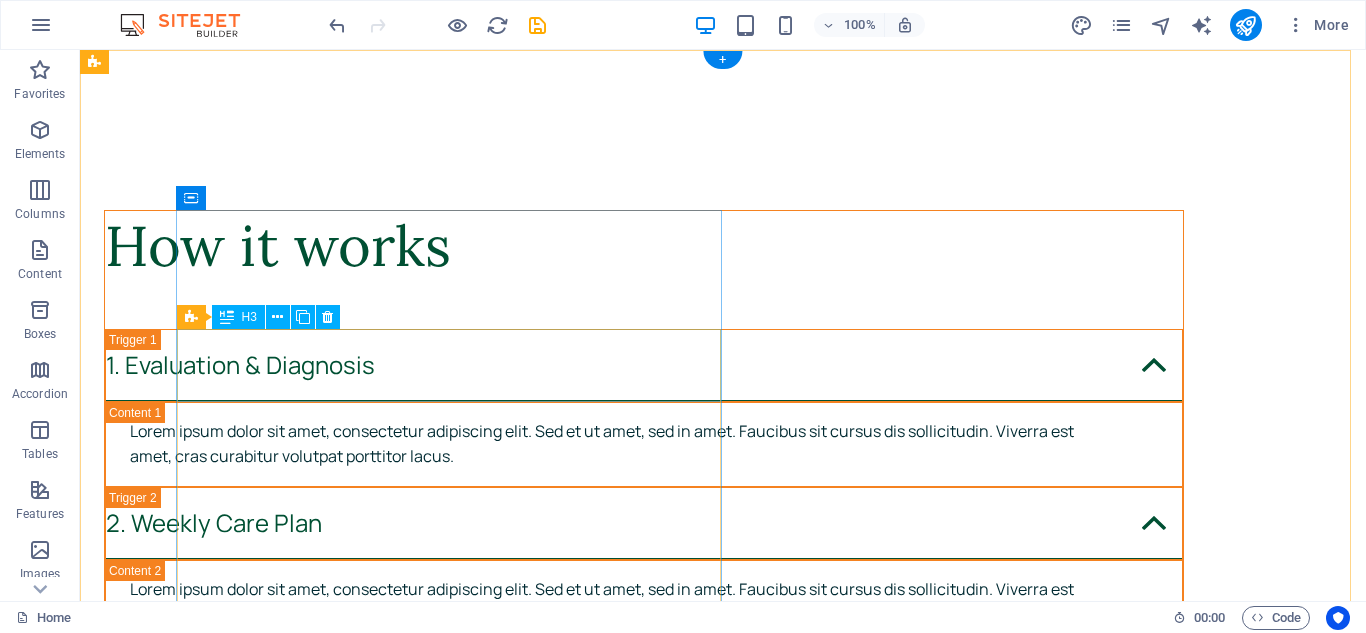 click on "1. Evaluation & Diagnosis" at bounding box center [644, 365] 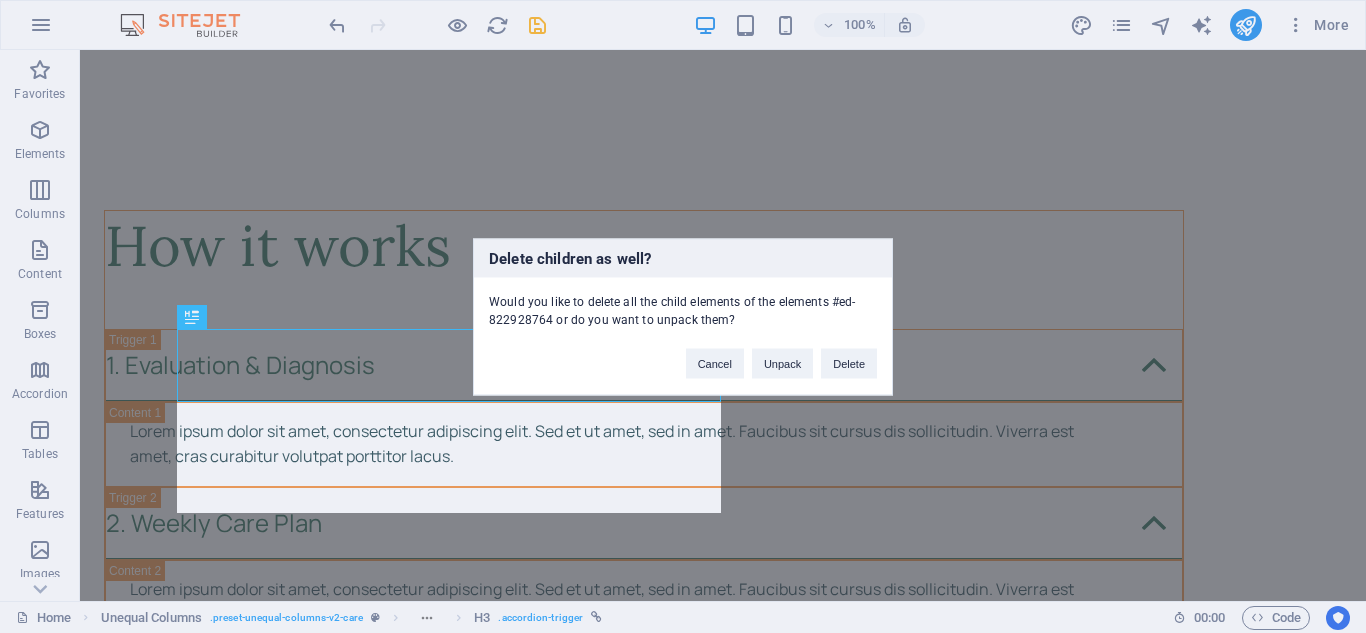 type 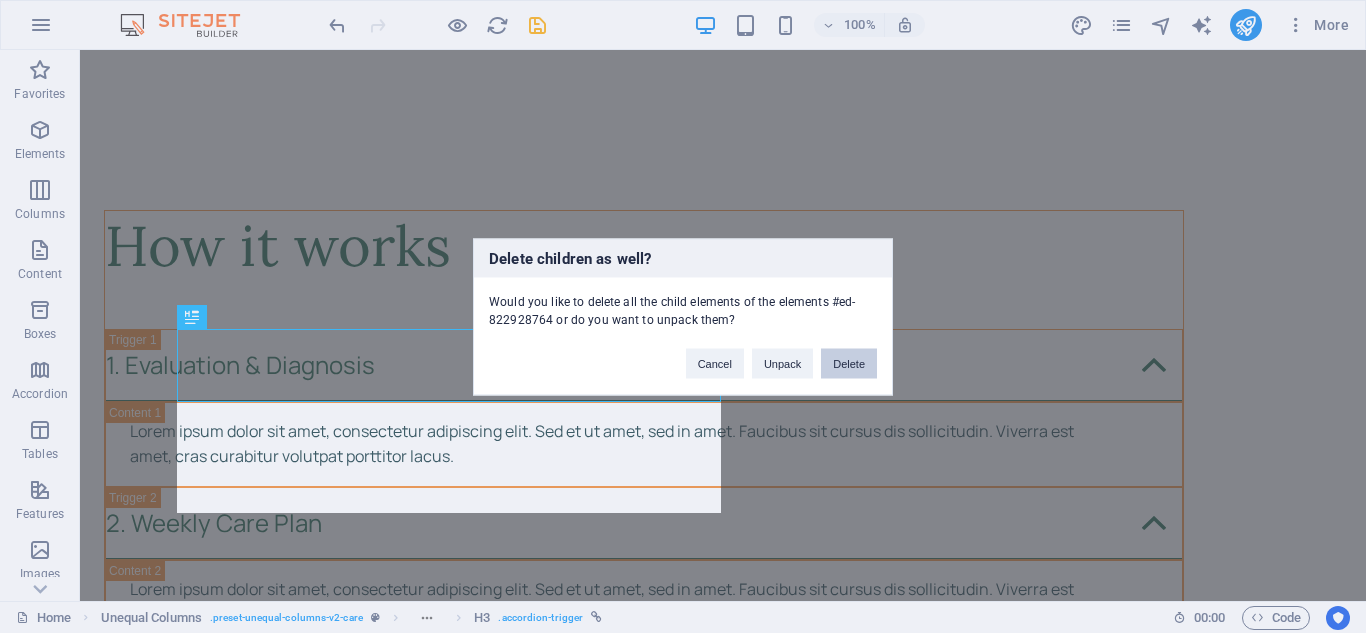 click on "Delete" at bounding box center [849, 363] 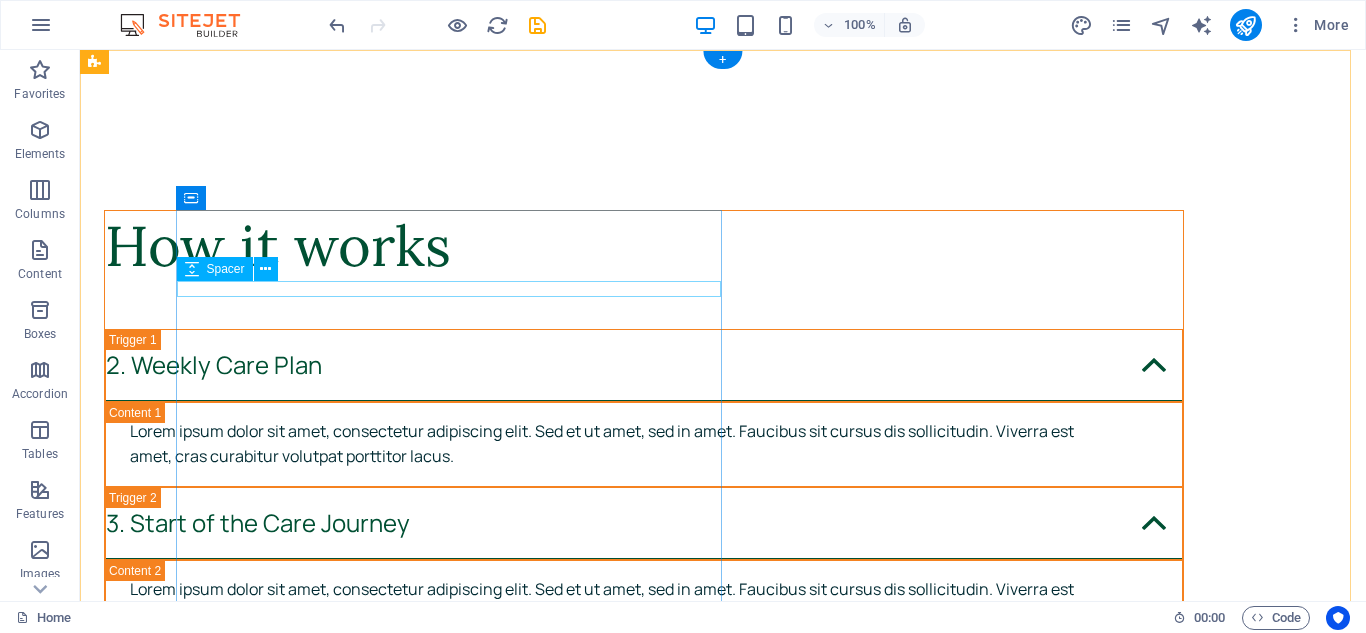 click at bounding box center [644, 289] 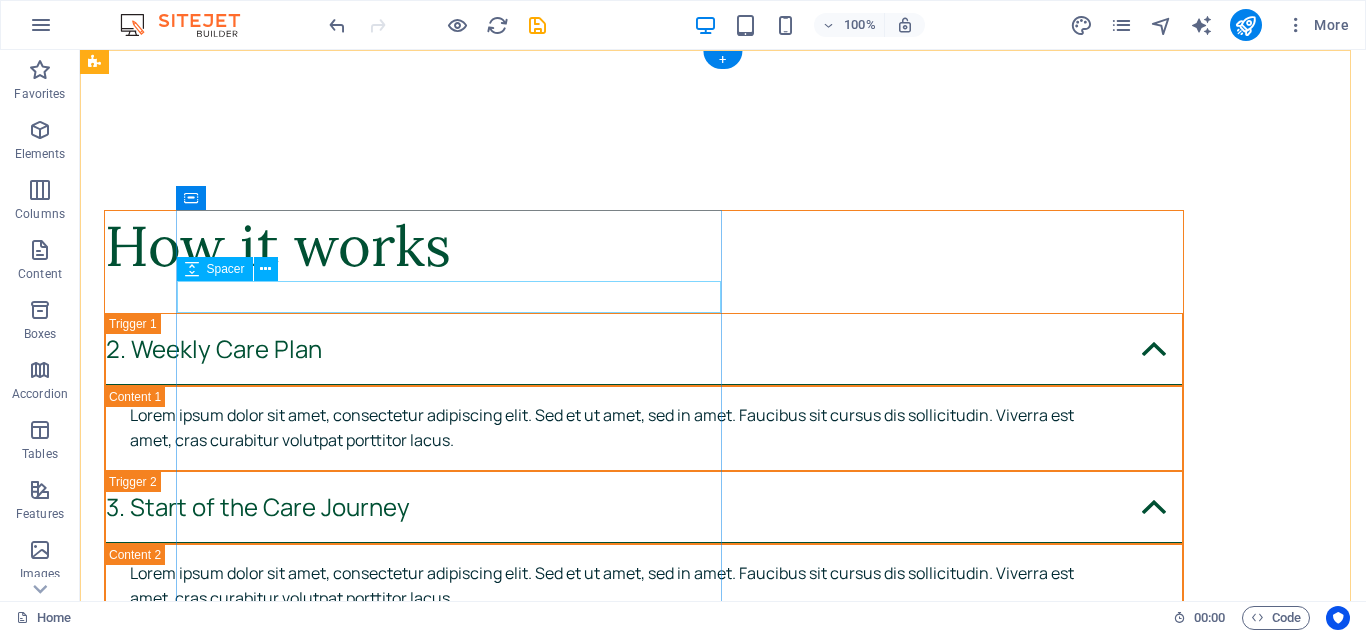 click at bounding box center (644, 297) 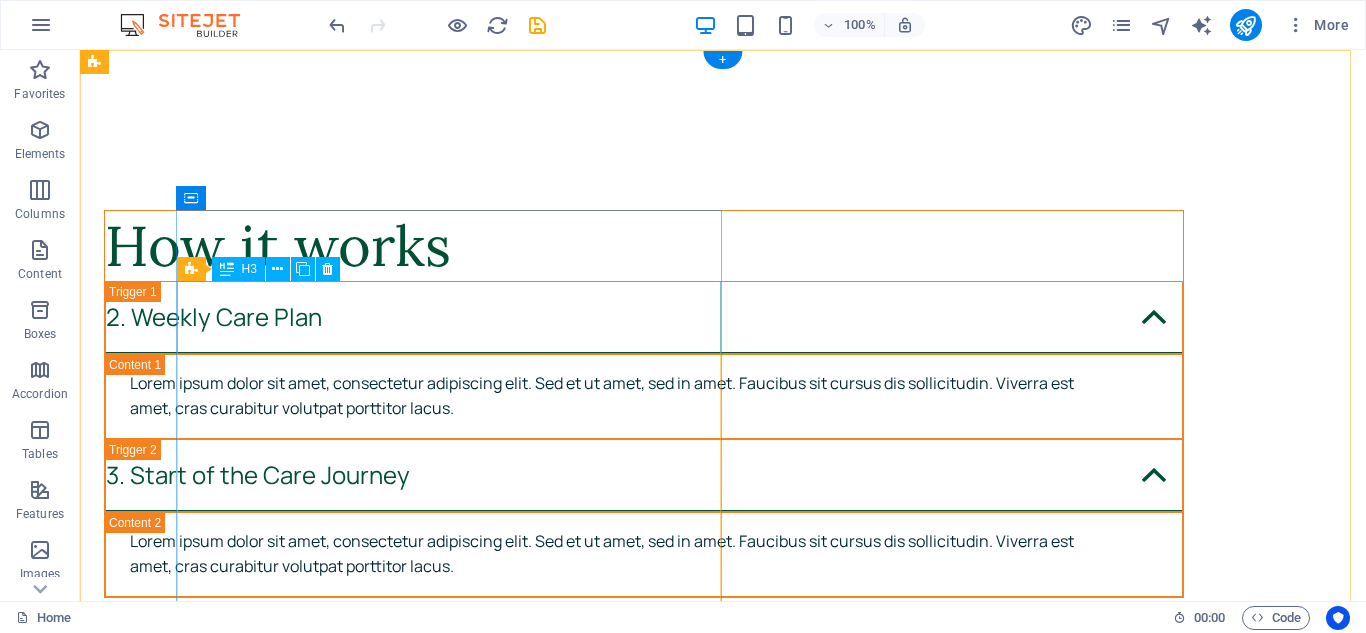 click on "2. Weekly Care Plan" at bounding box center (644, 317) 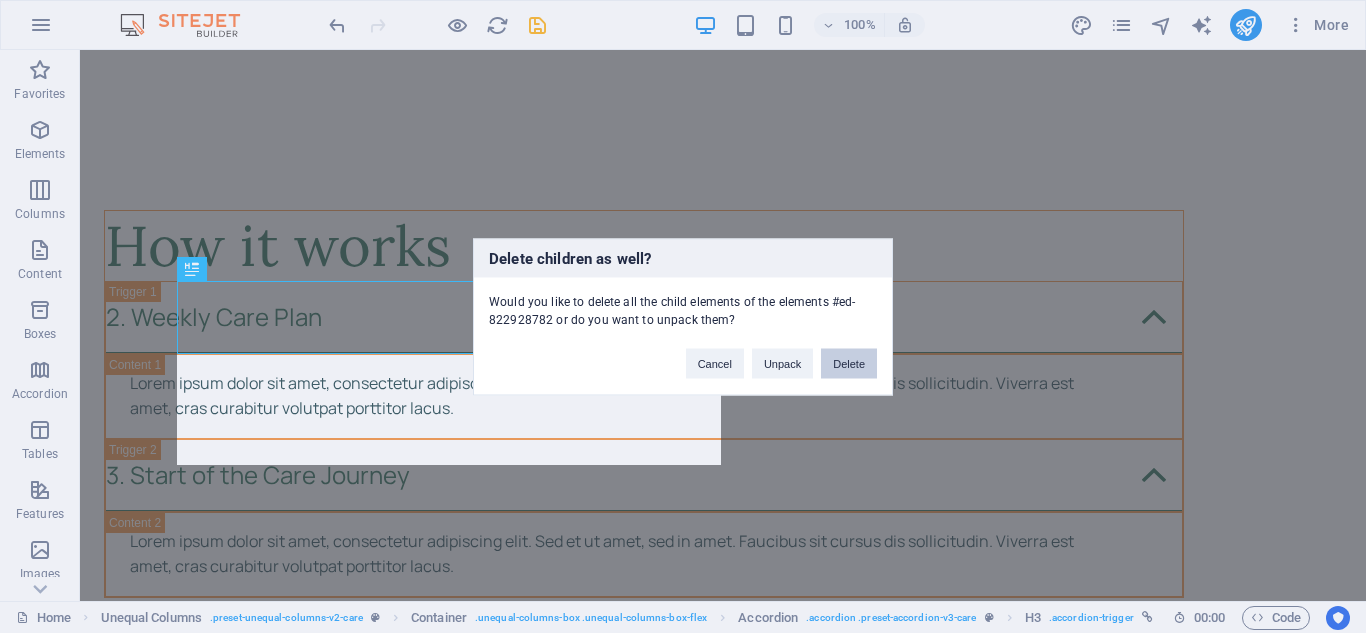 drag, startPoint x: 847, startPoint y: 356, endPoint x: 768, endPoint y: 308, distance: 92.43917 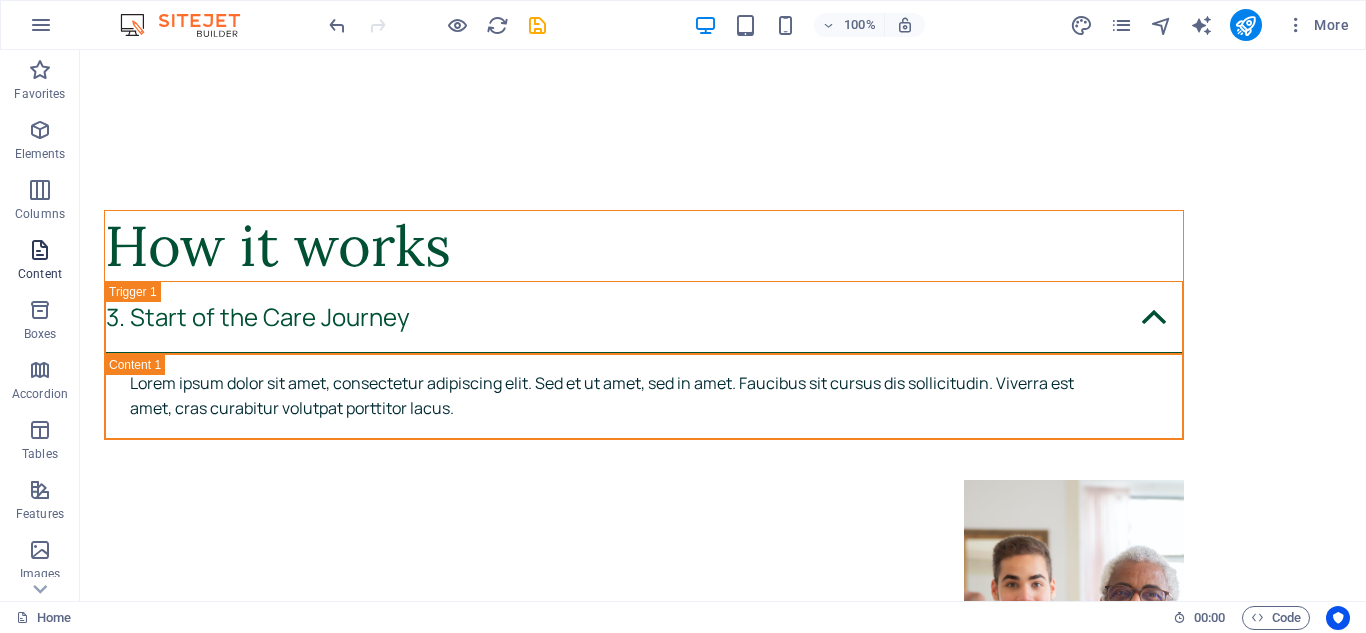 click on "Content" at bounding box center (40, 274) 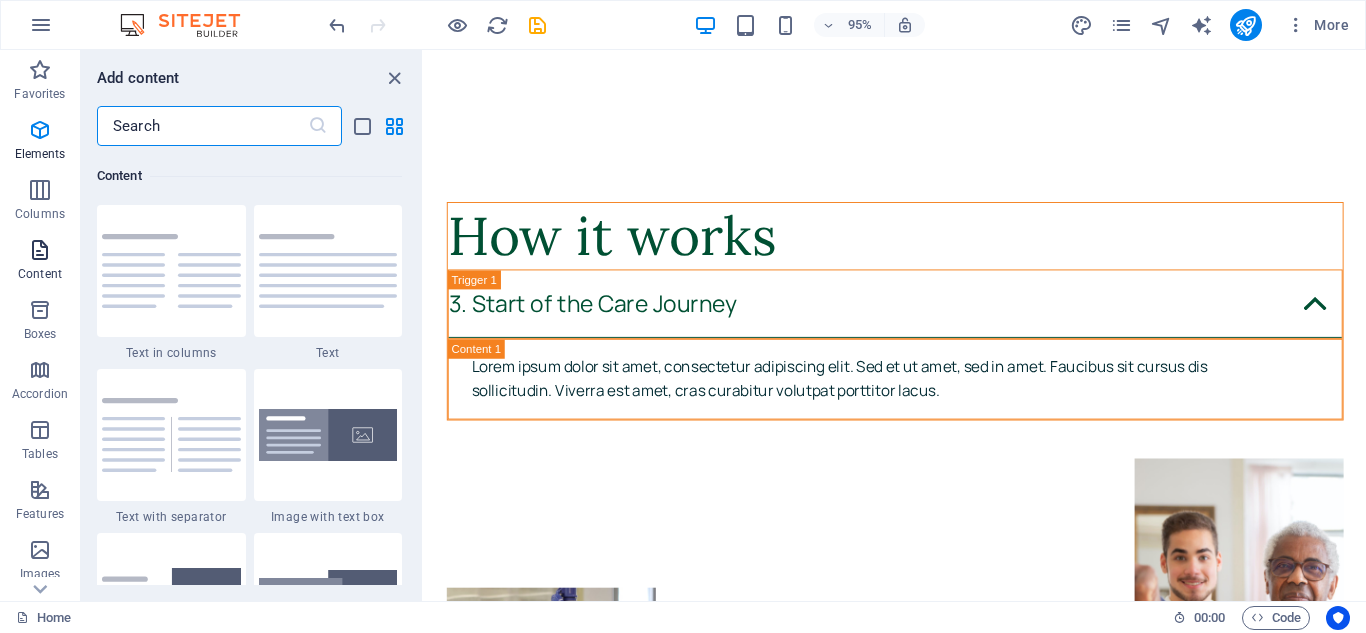 scroll, scrollTop: 3499, scrollLeft: 0, axis: vertical 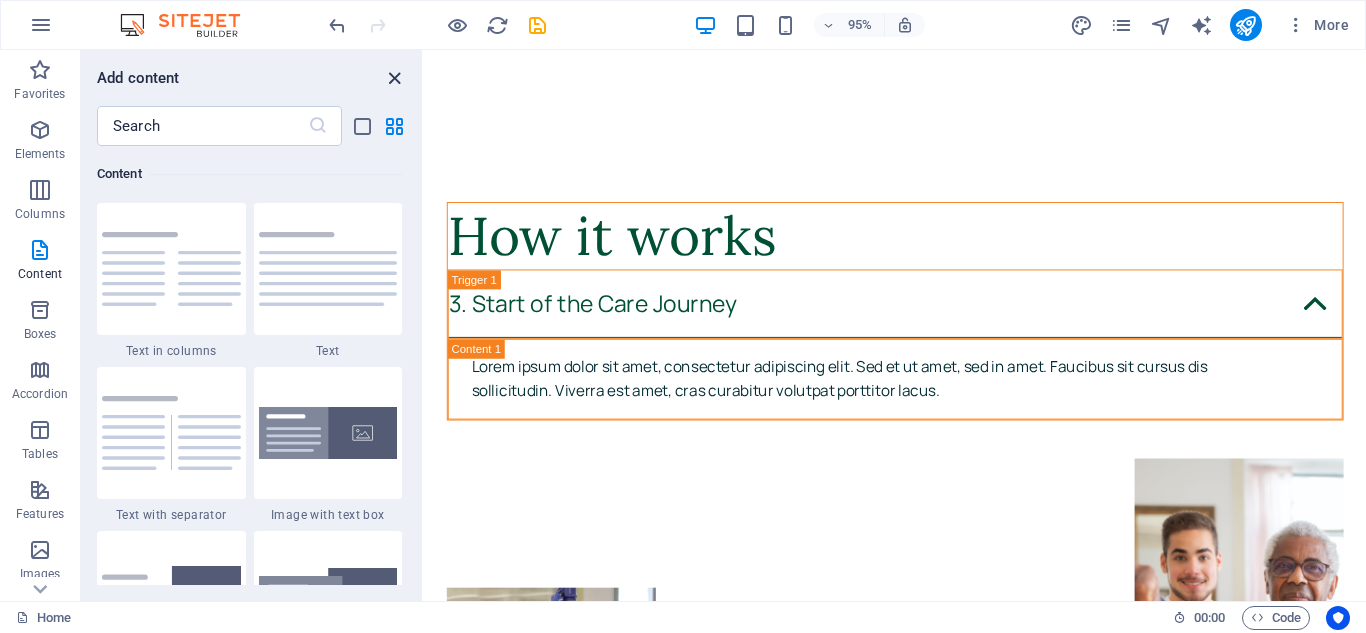 click at bounding box center (394, 78) 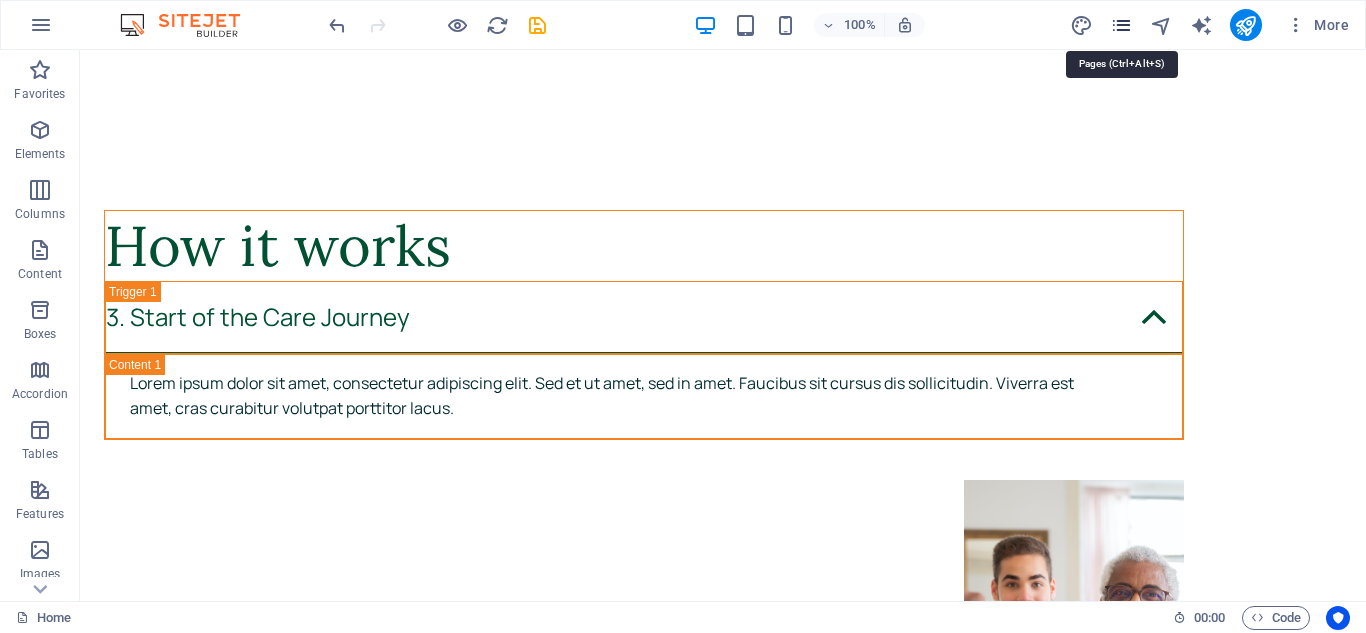click at bounding box center [1121, 25] 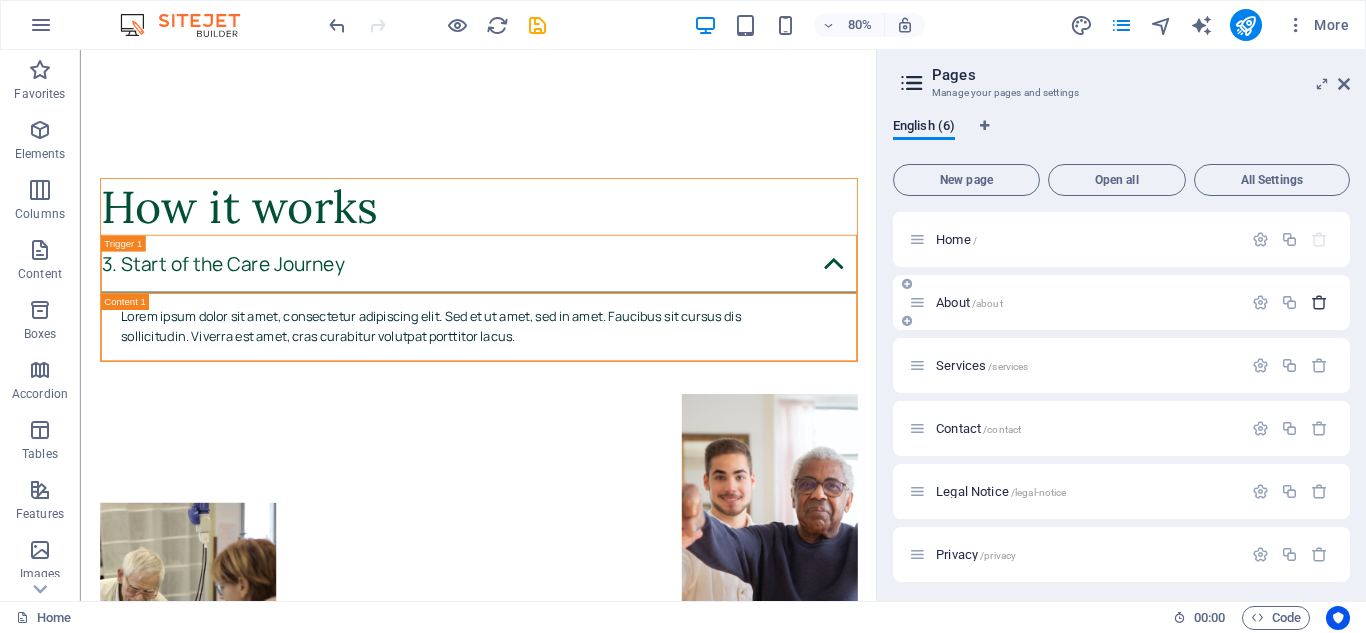 click at bounding box center (1319, 302) 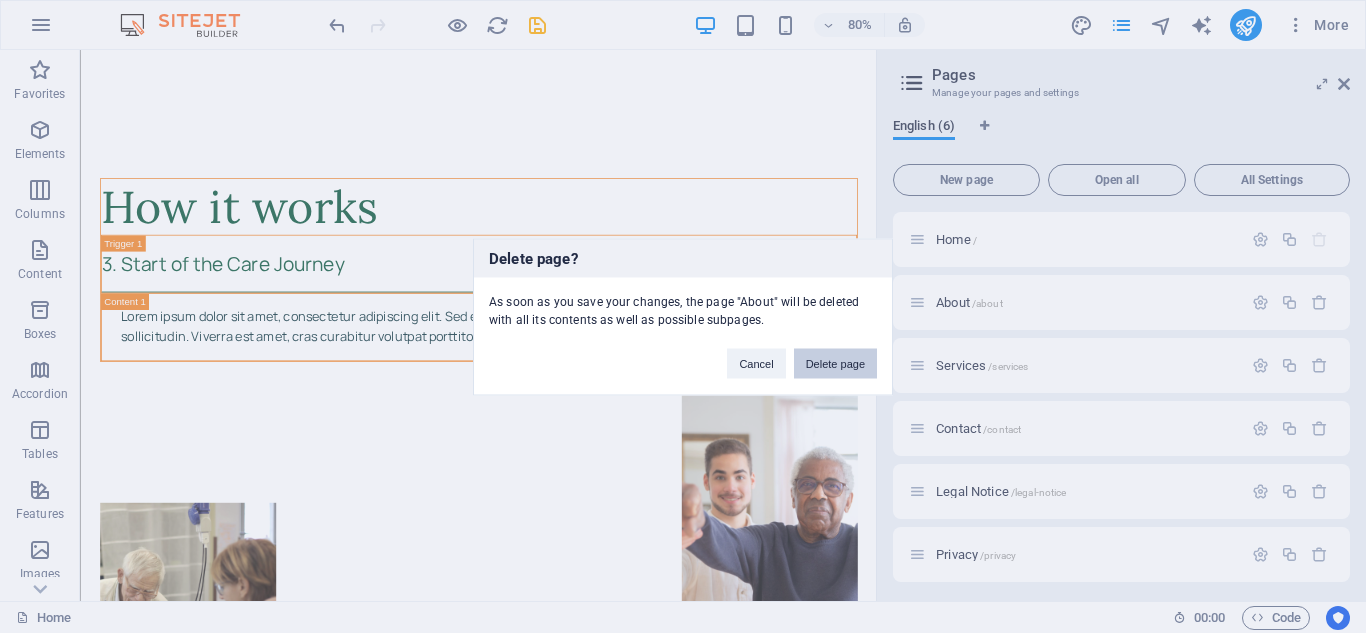 click on "Delete page" at bounding box center (835, 363) 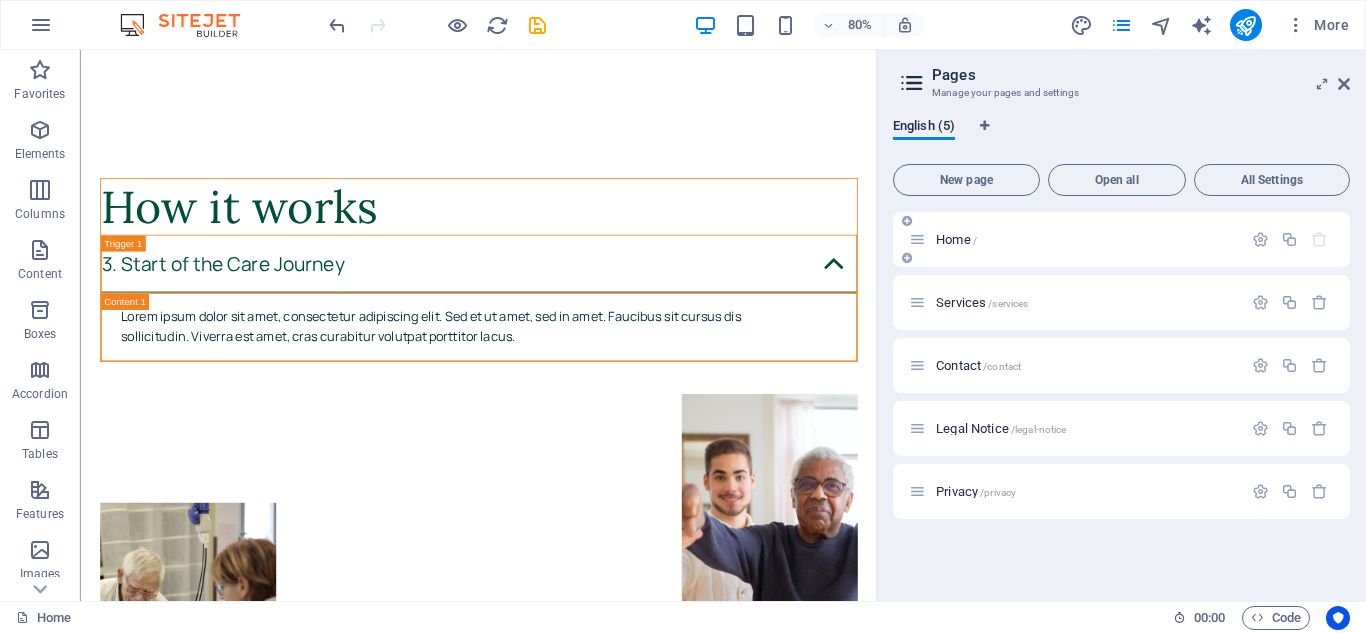 click at bounding box center (1319, 239) 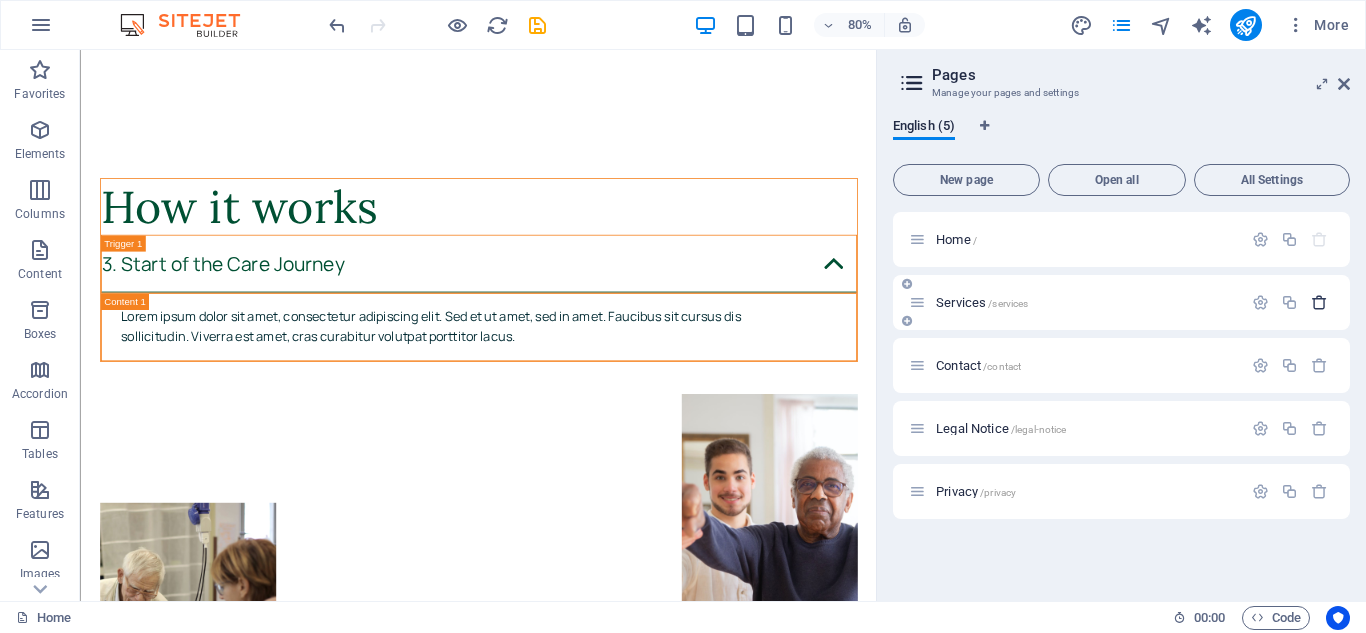 click at bounding box center (1319, 302) 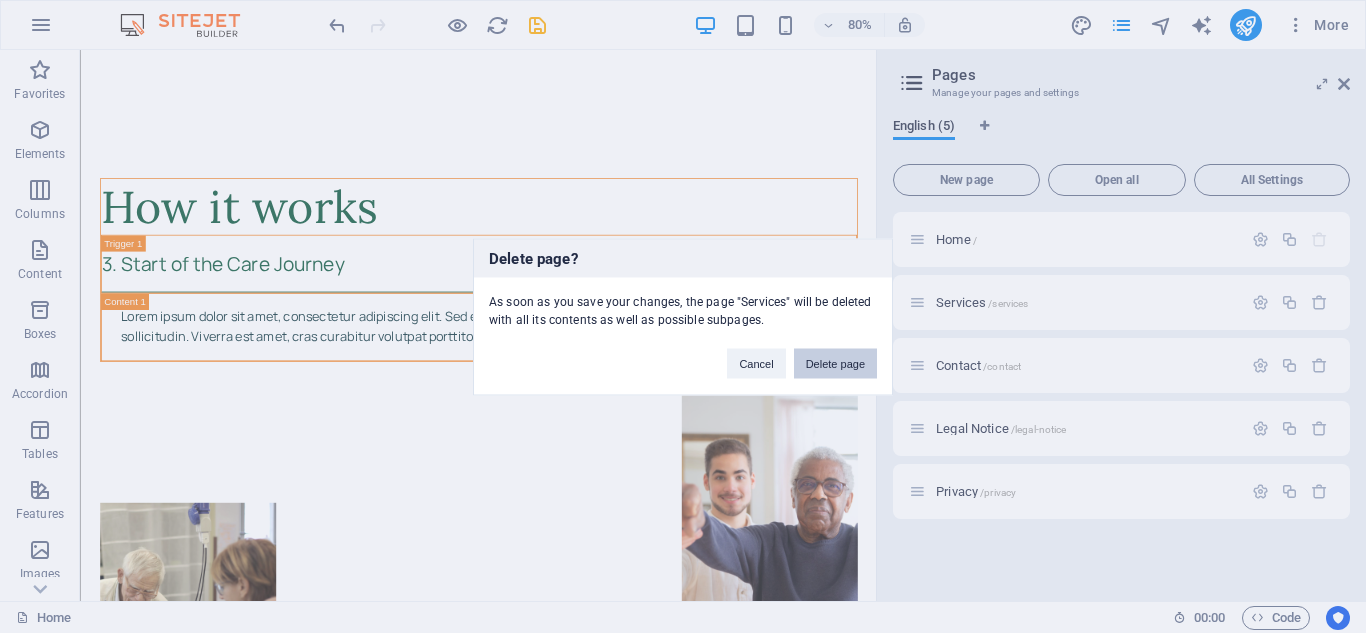 click on "Delete page" at bounding box center [835, 363] 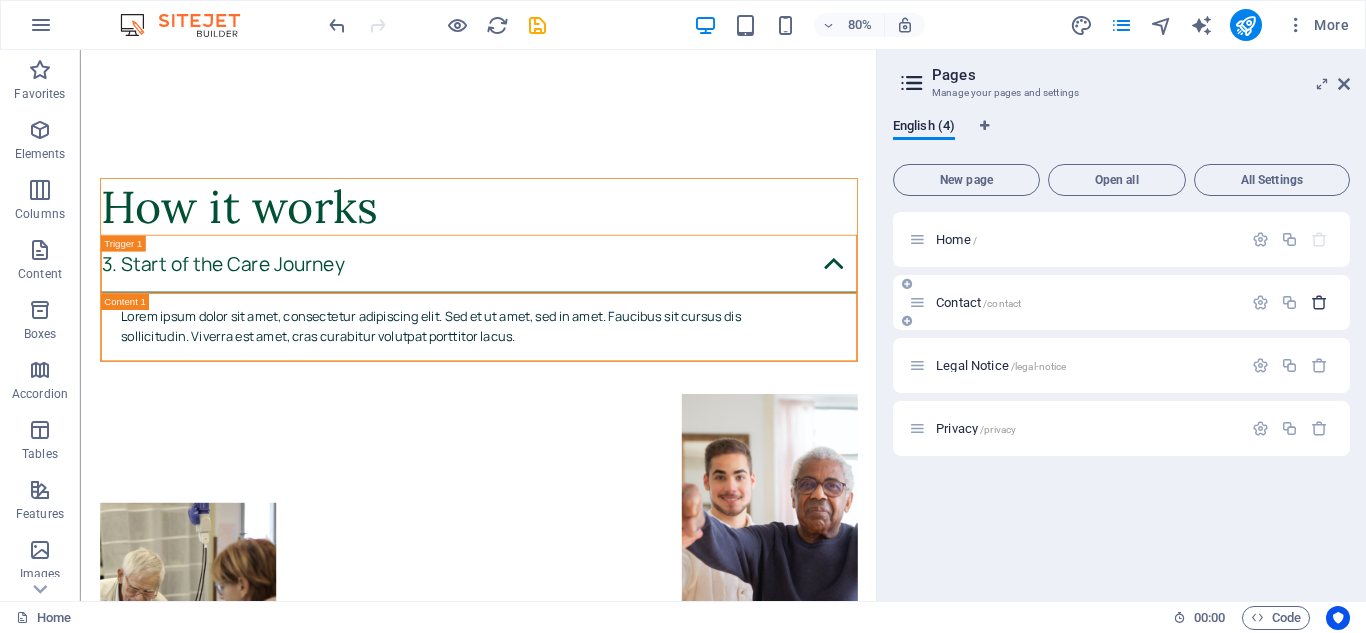 click at bounding box center (1319, 302) 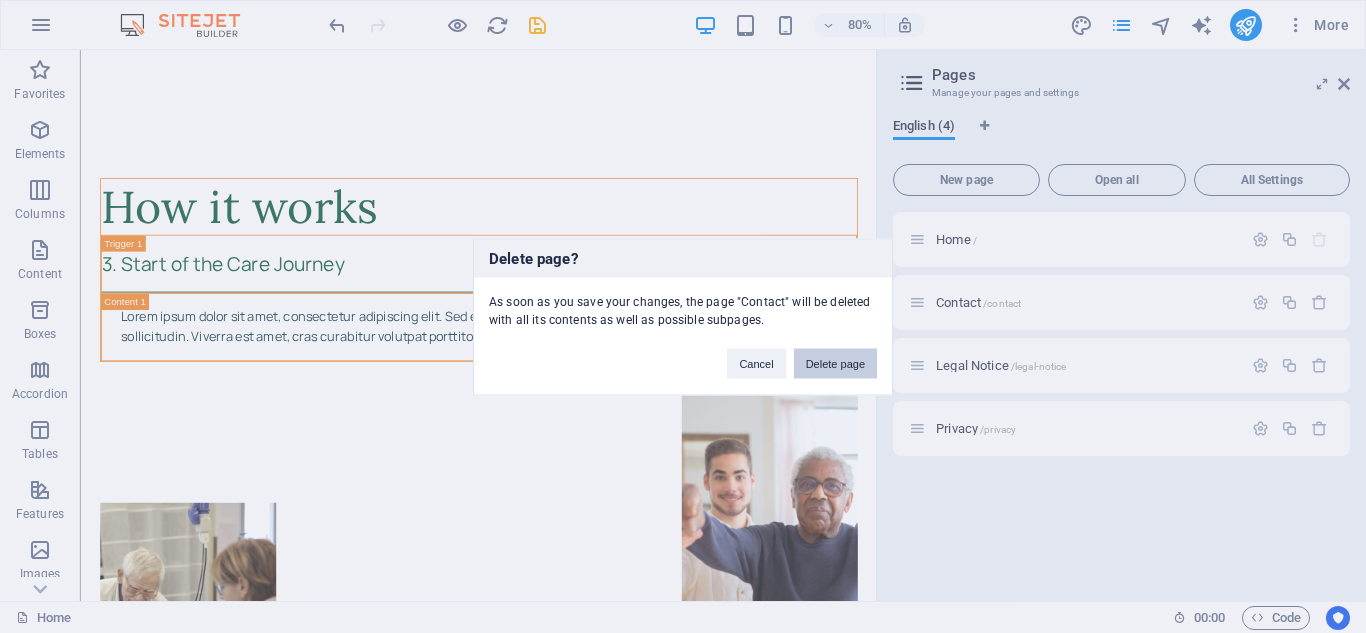 drag, startPoint x: 897, startPoint y: 375, endPoint x: 810, endPoint y: 355, distance: 89.26926 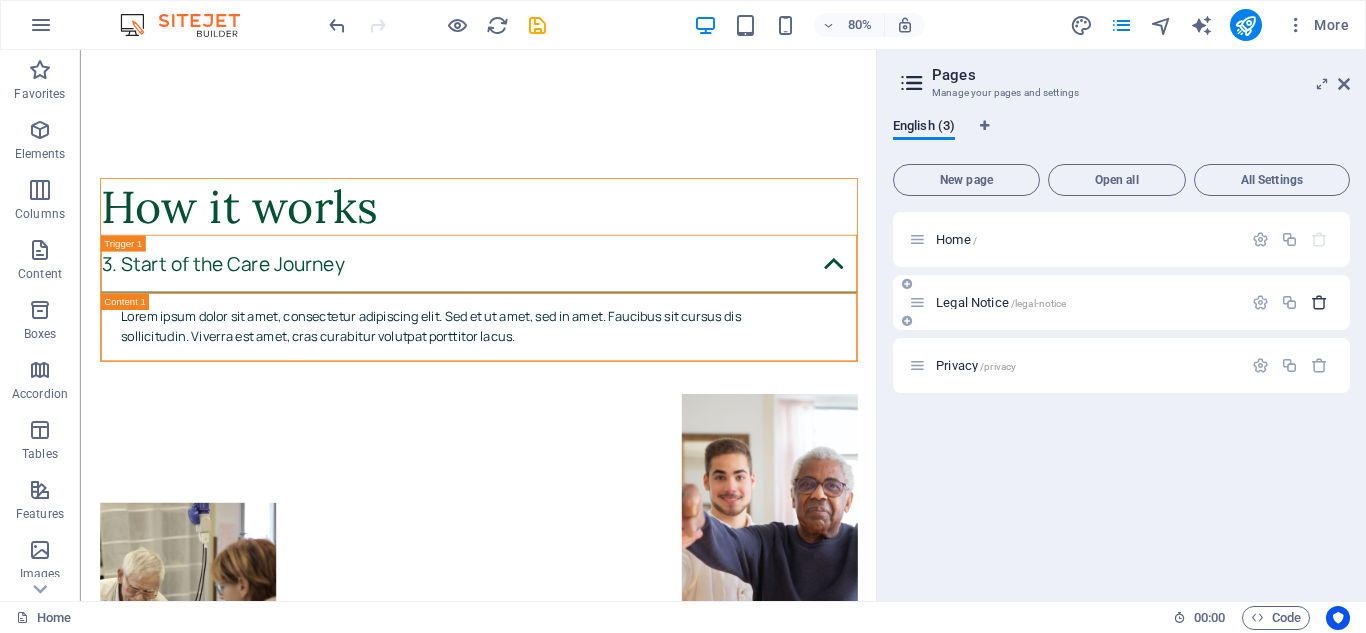 click at bounding box center [1319, 302] 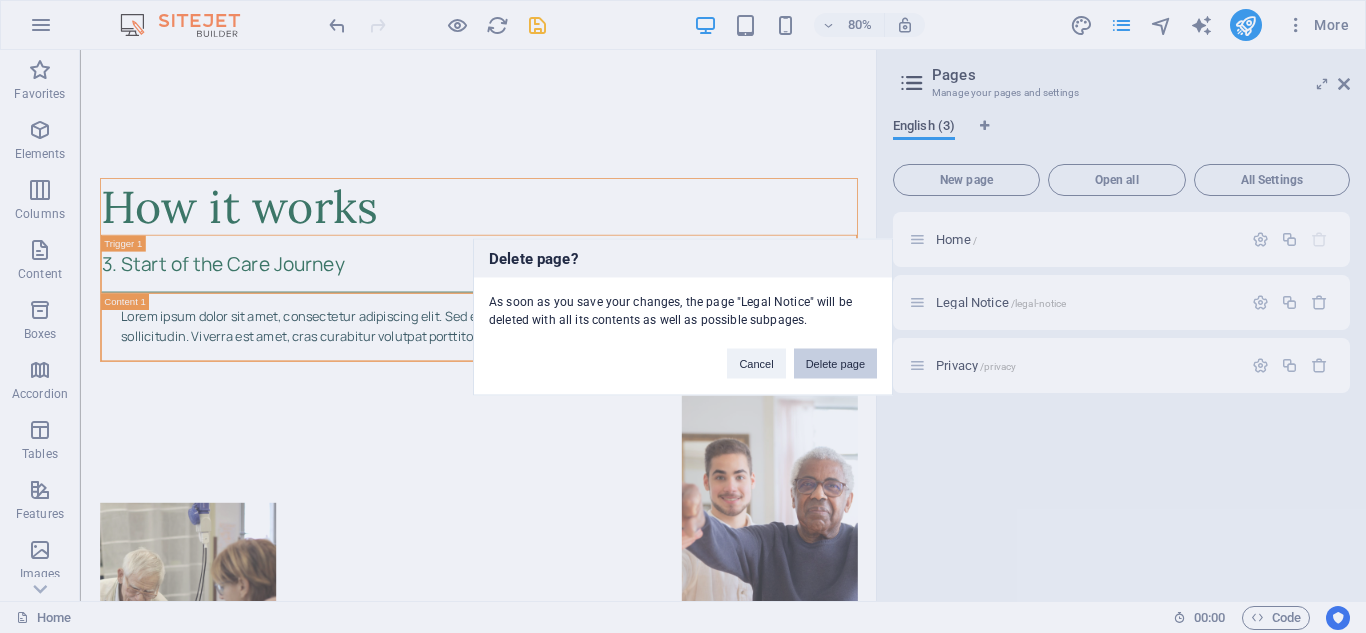 click on "Delete page" at bounding box center (835, 363) 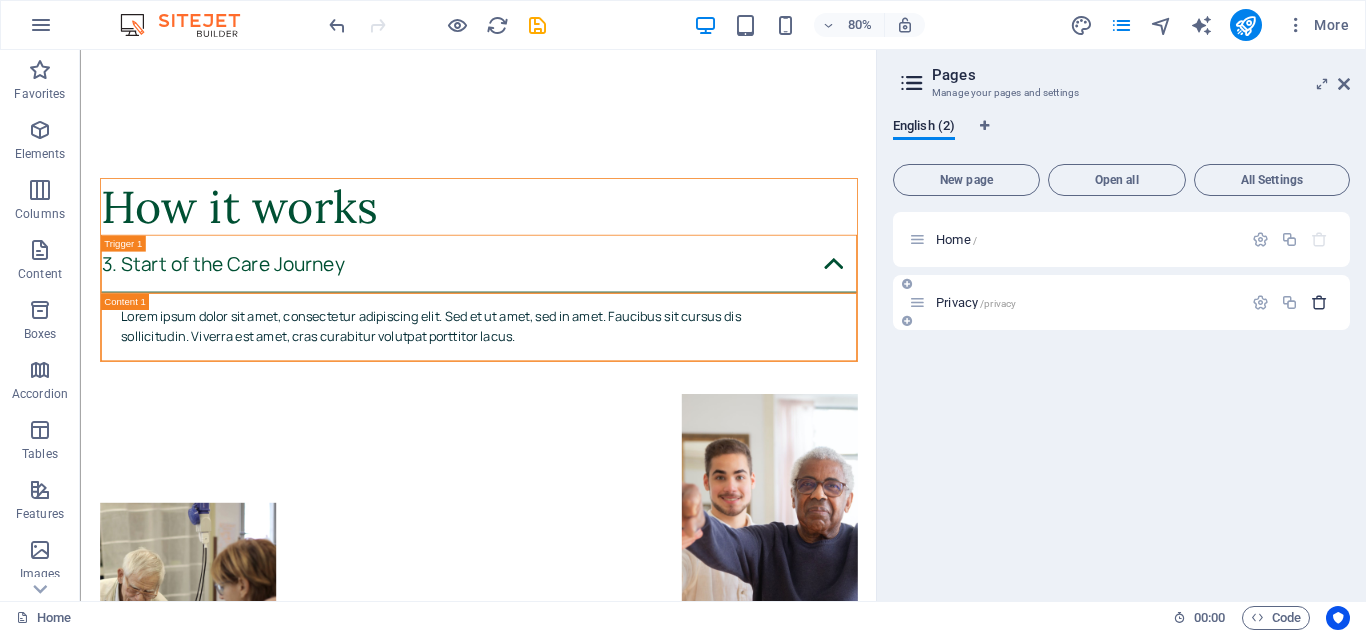 click at bounding box center (1319, 302) 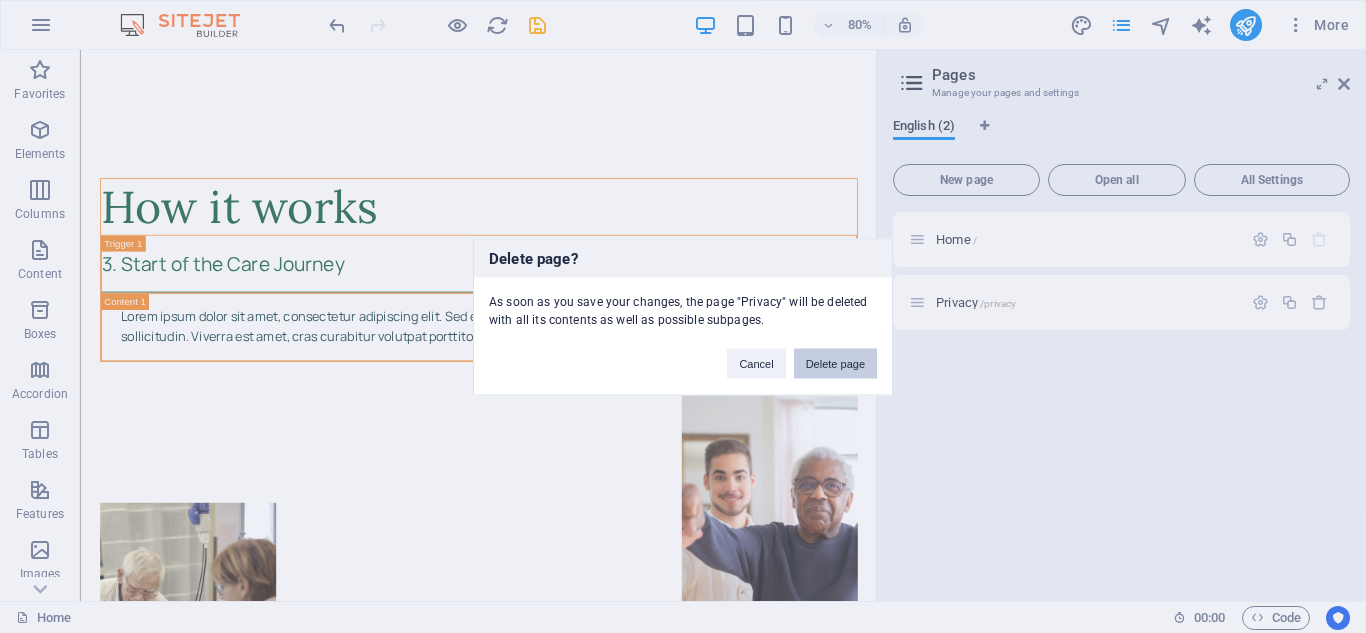 click on "Delete page" at bounding box center (835, 363) 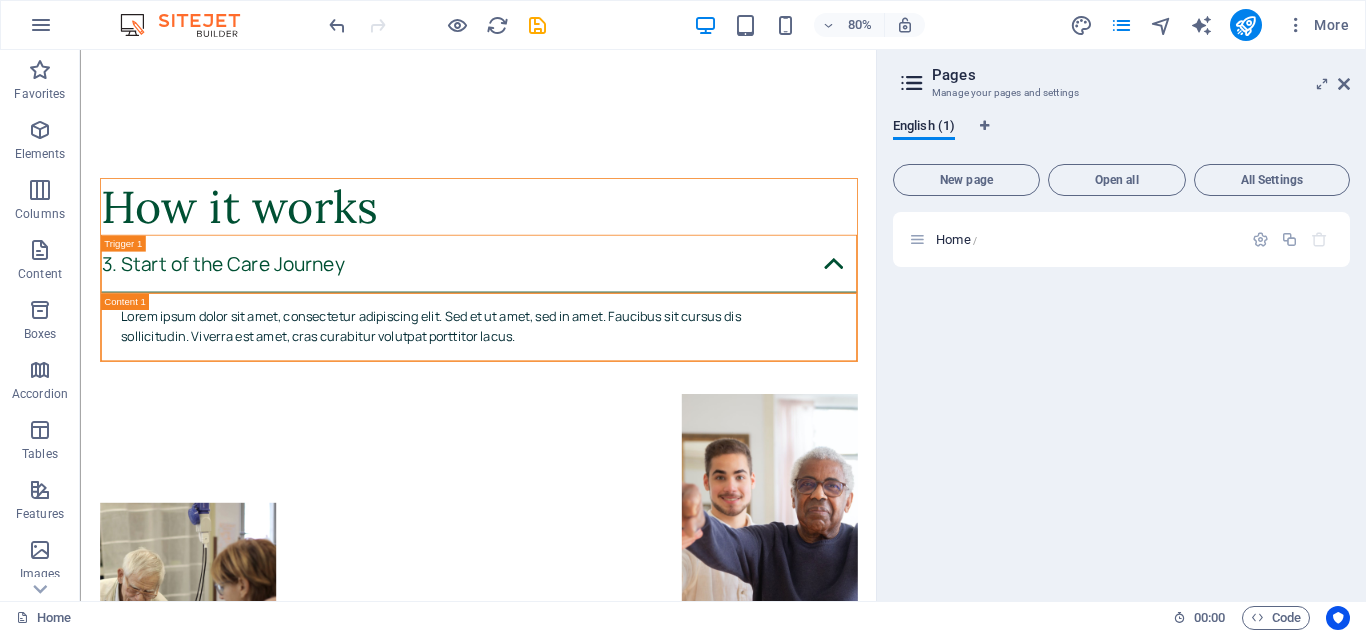 click on "Home /" at bounding box center [1121, 398] 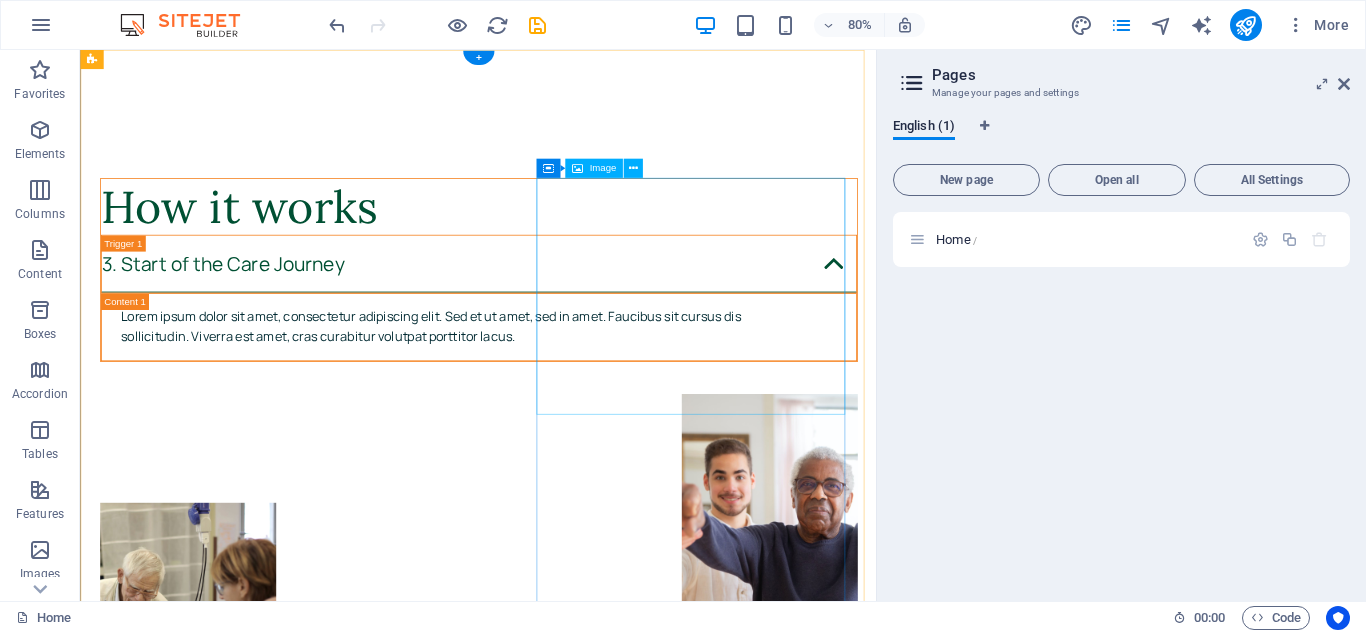 click at bounding box center [577, 628] 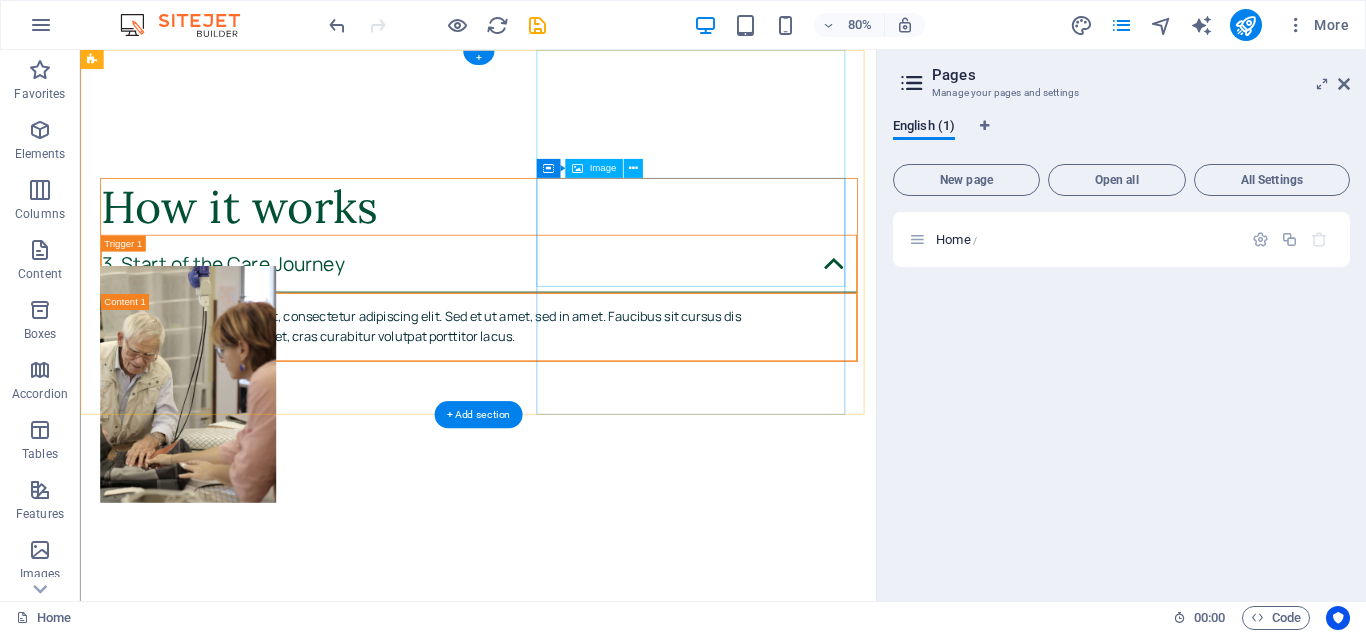 click at bounding box center [577, 468] 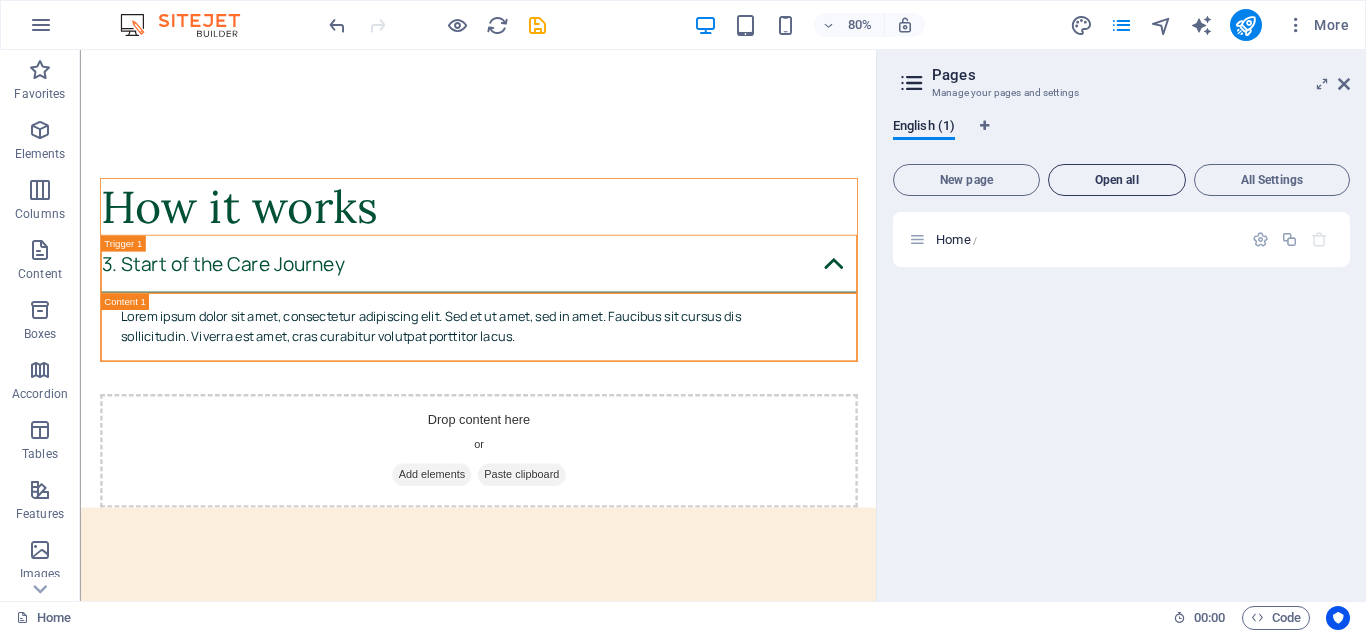 click on "Open all" at bounding box center (1117, 180) 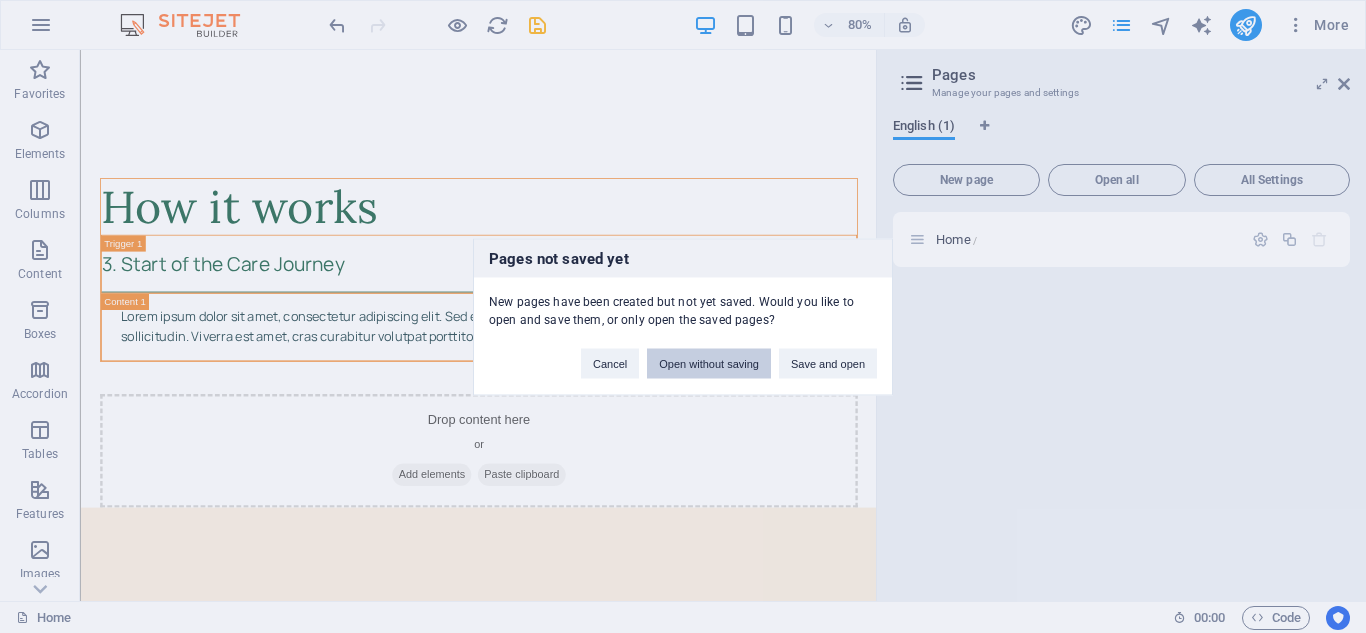 click on "Open without saving" at bounding box center (709, 363) 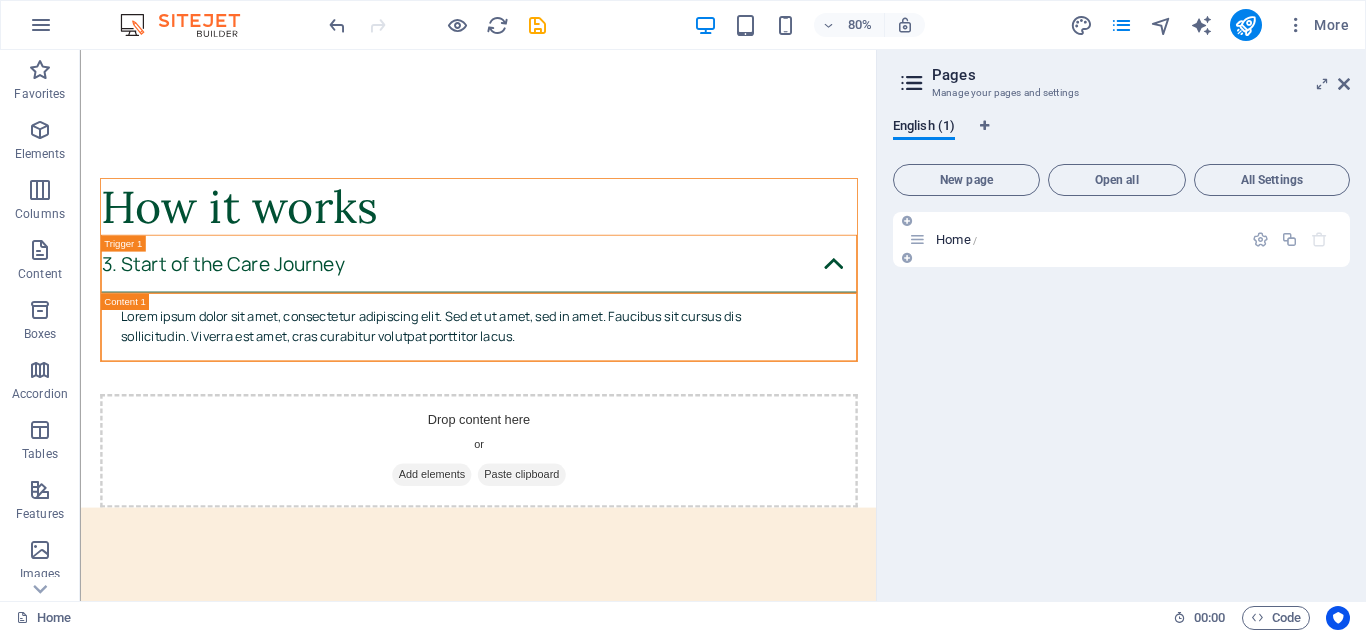 click on "Home /" at bounding box center (956, 239) 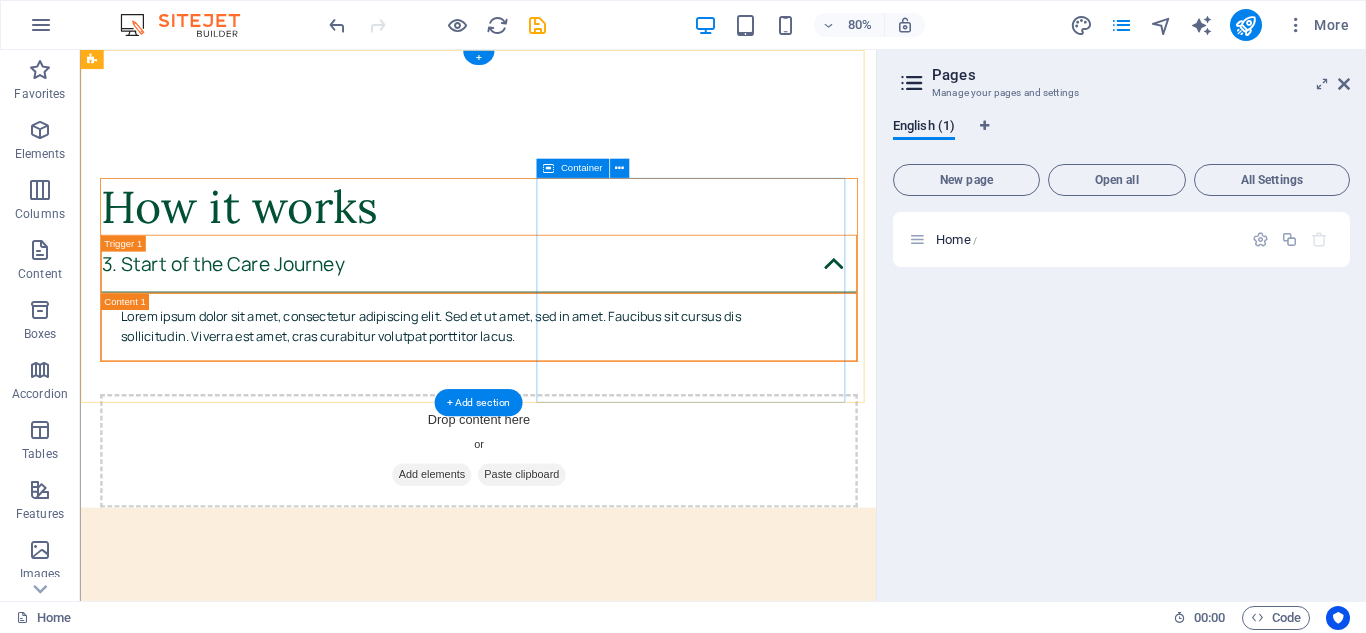 click on "Drop content here or  Add elements  Paste clipboard" at bounding box center (577, 551) 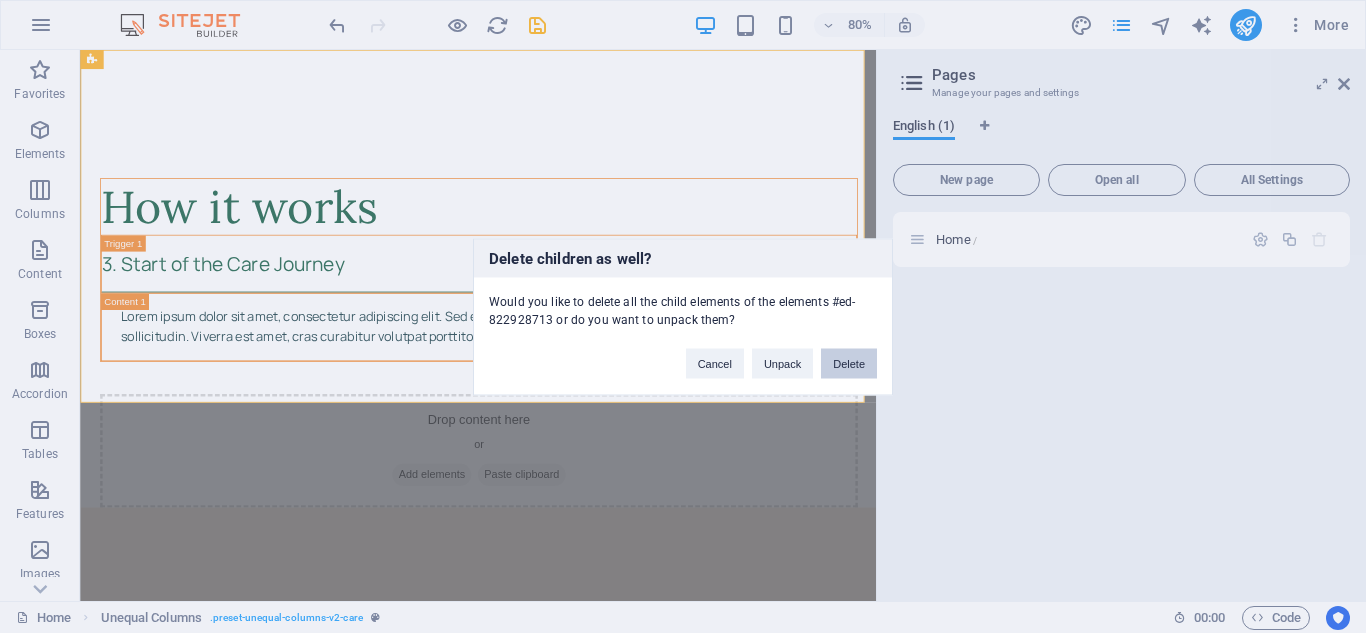 click on "Delete" at bounding box center [849, 363] 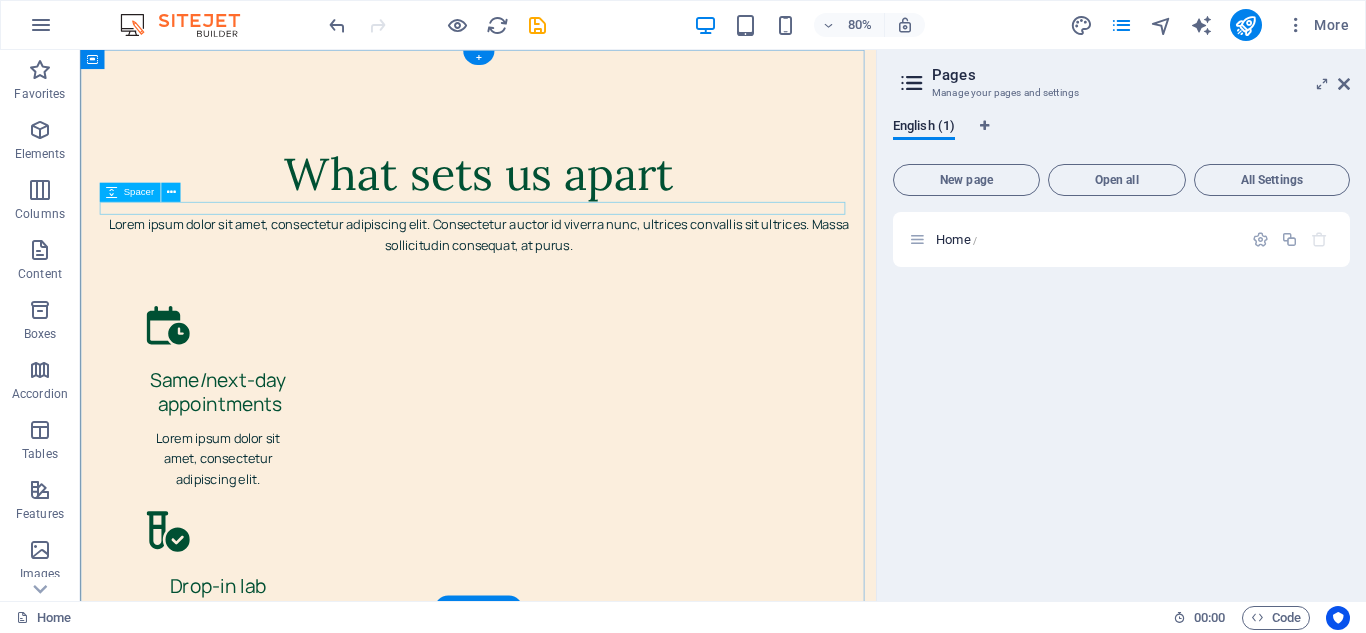 click at bounding box center (577, 248) 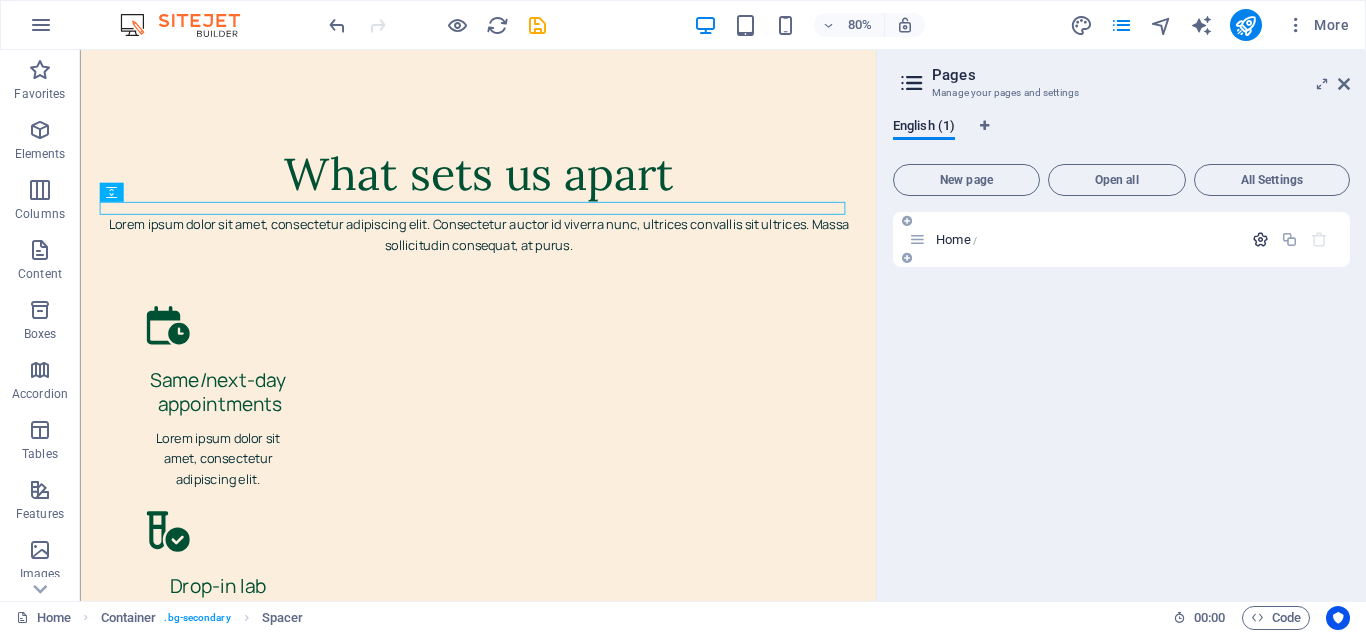click at bounding box center [1260, 239] 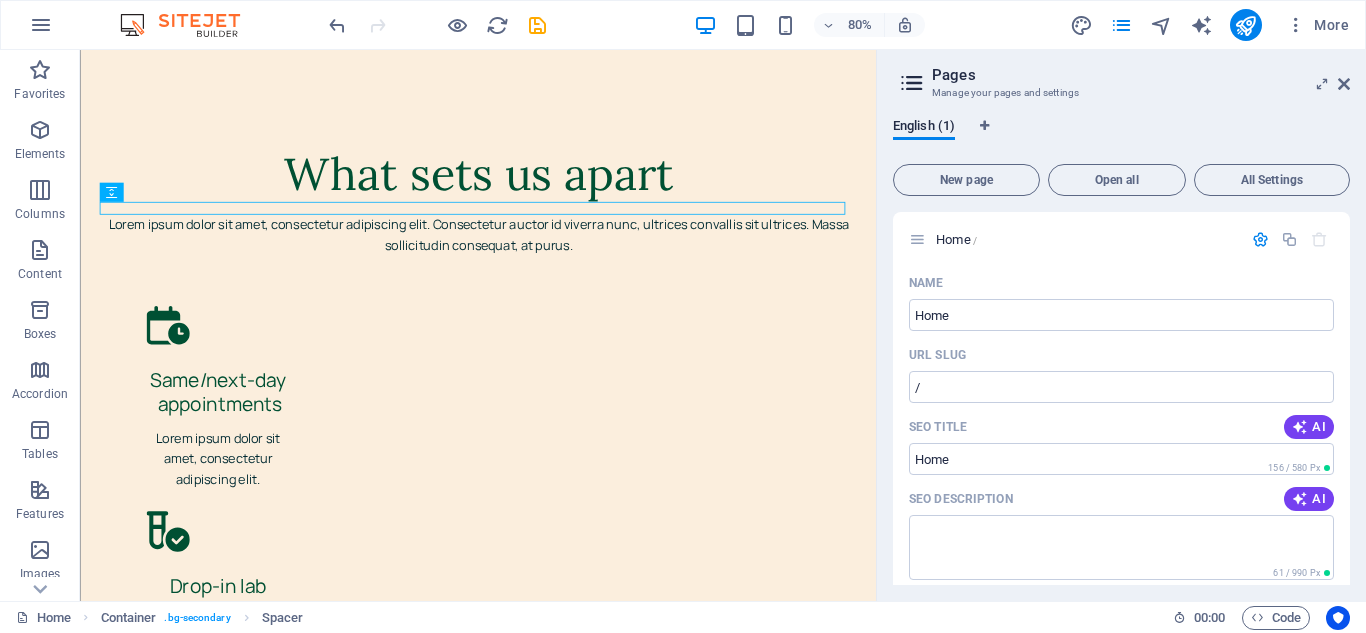 drag, startPoint x: 937, startPoint y: 128, endPoint x: 1147, endPoint y: 56, distance: 222 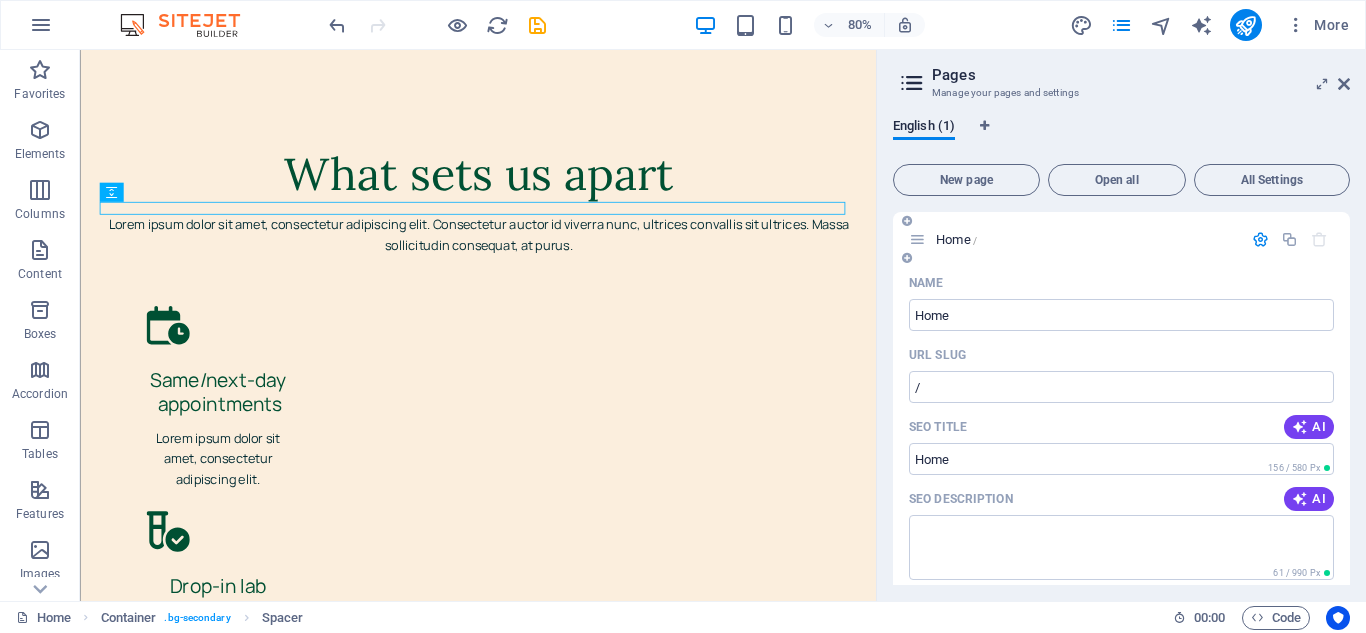 click at bounding box center (1319, 239) 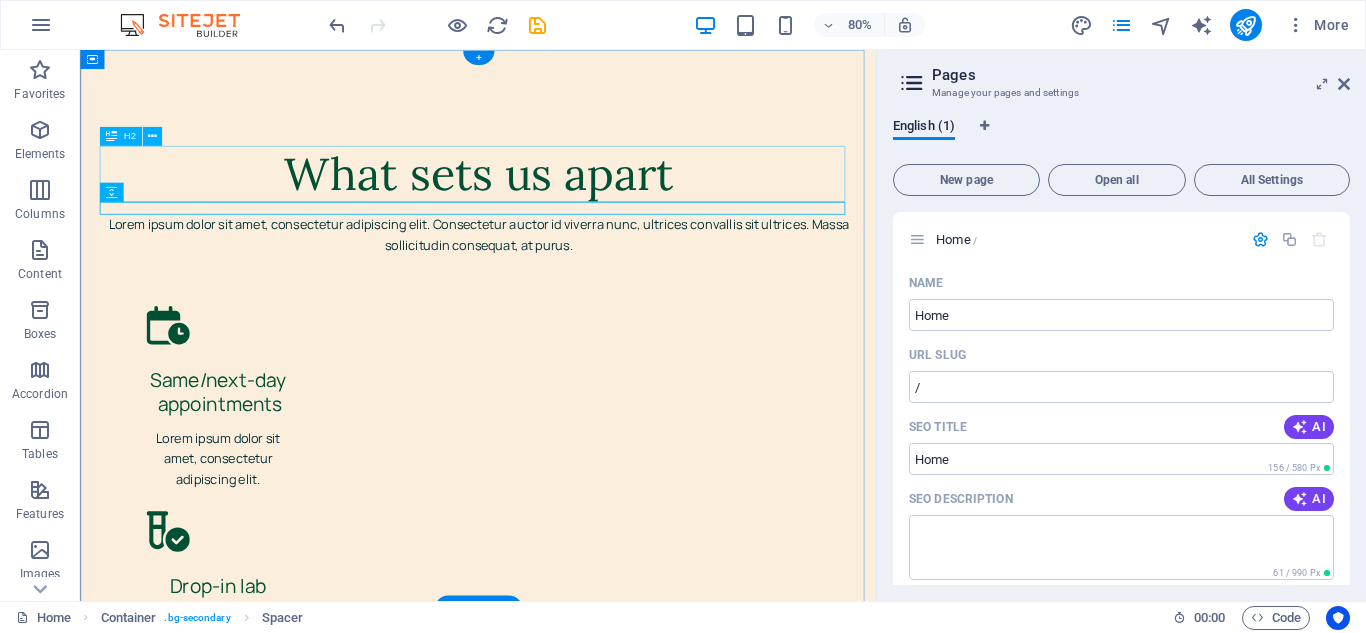 click on "What sets us apart" at bounding box center (577, 205) 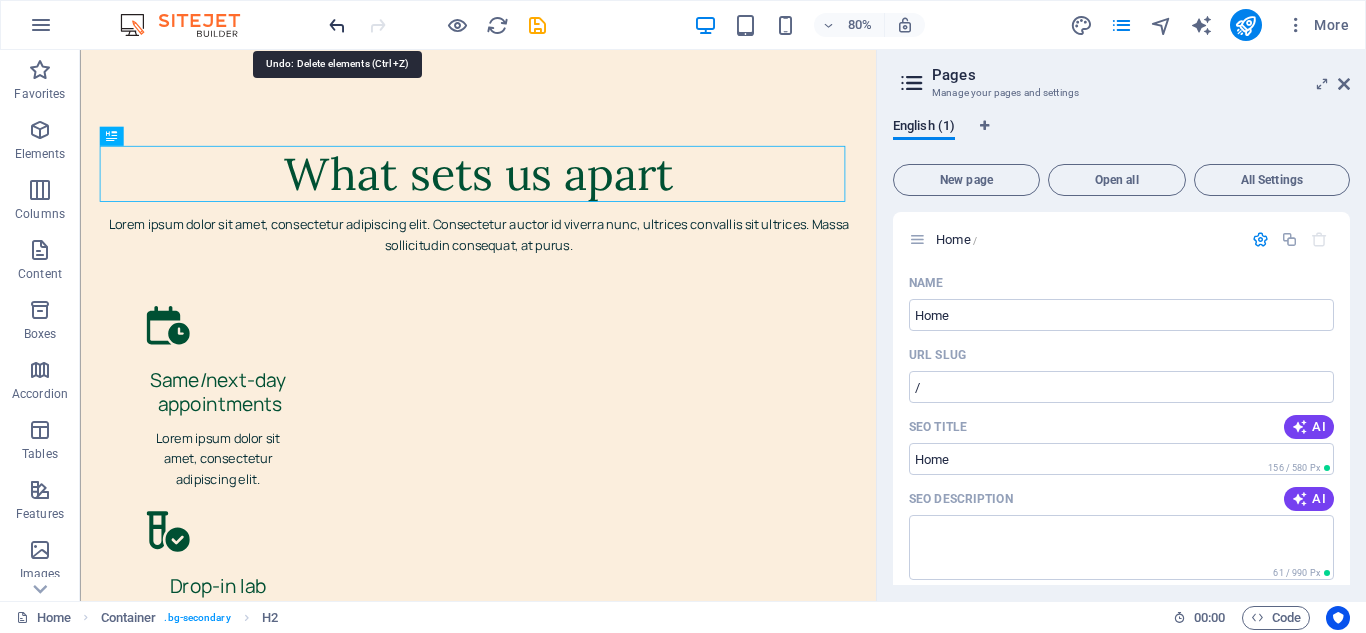 click at bounding box center [337, 25] 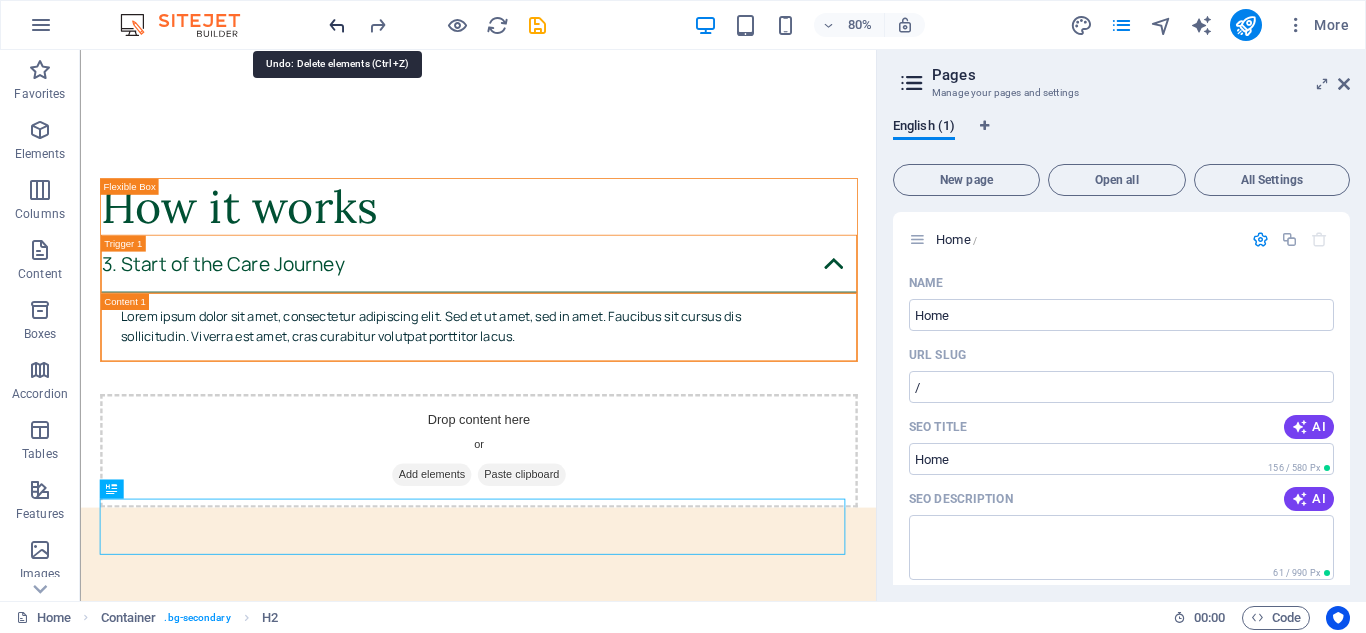 click at bounding box center (337, 25) 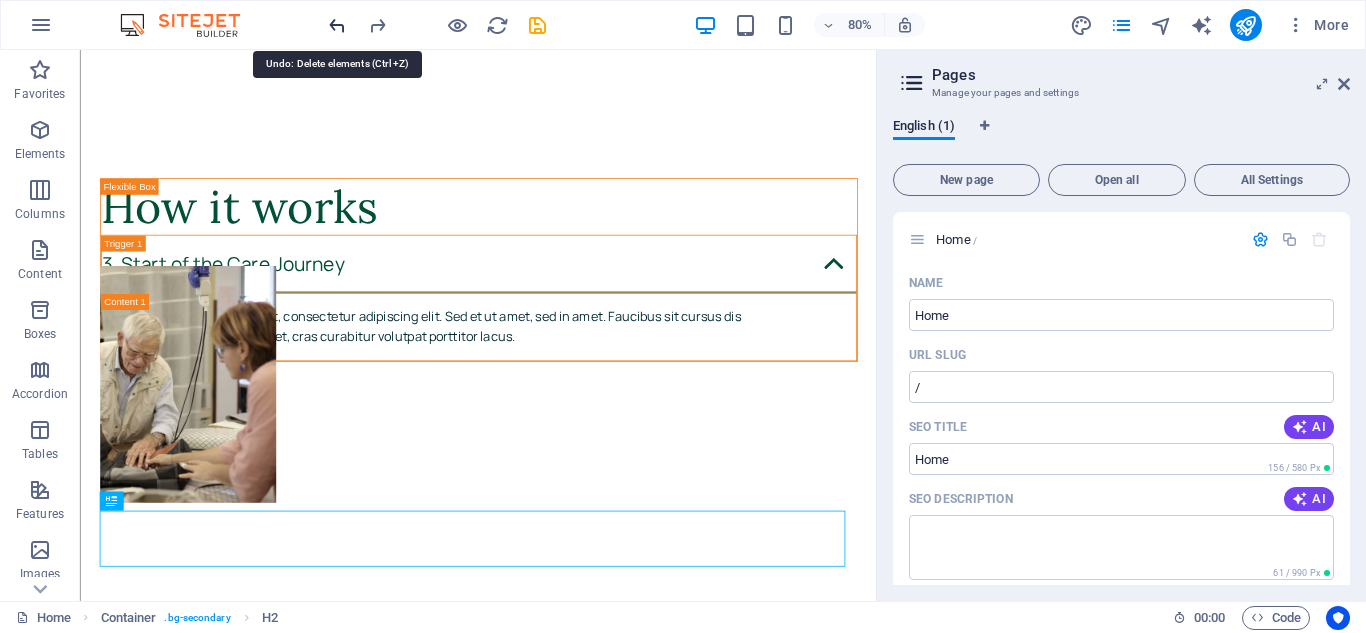 click at bounding box center [337, 25] 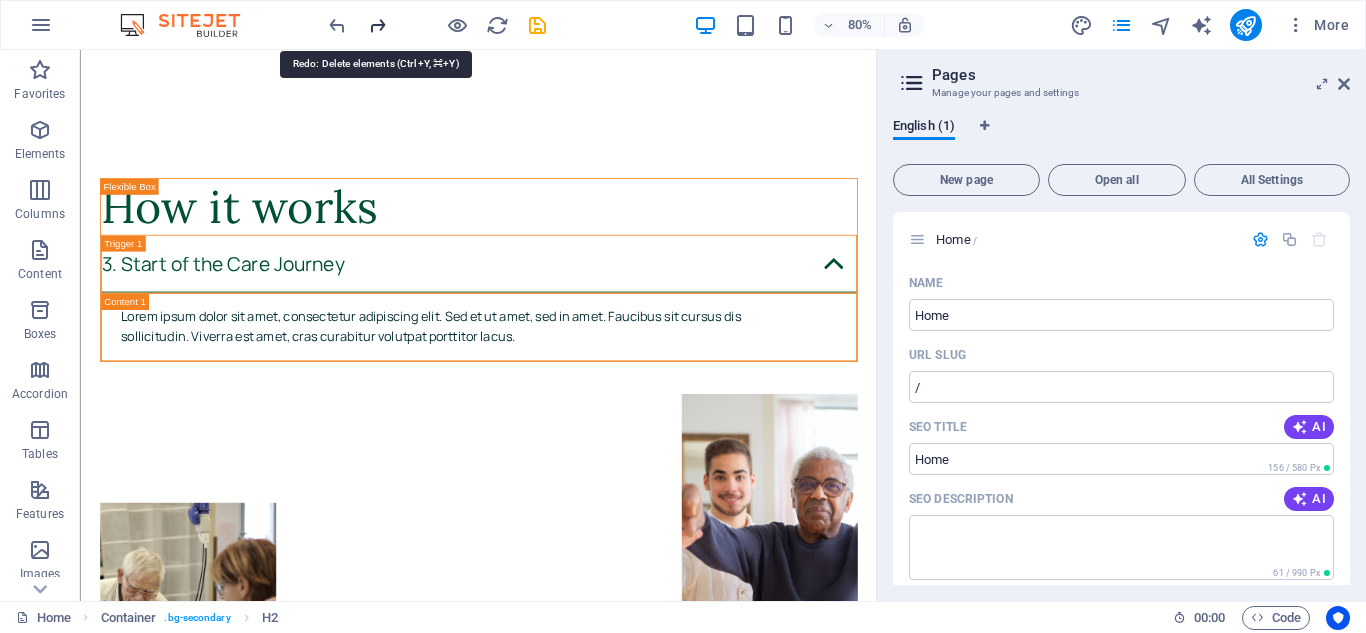 click at bounding box center [377, 25] 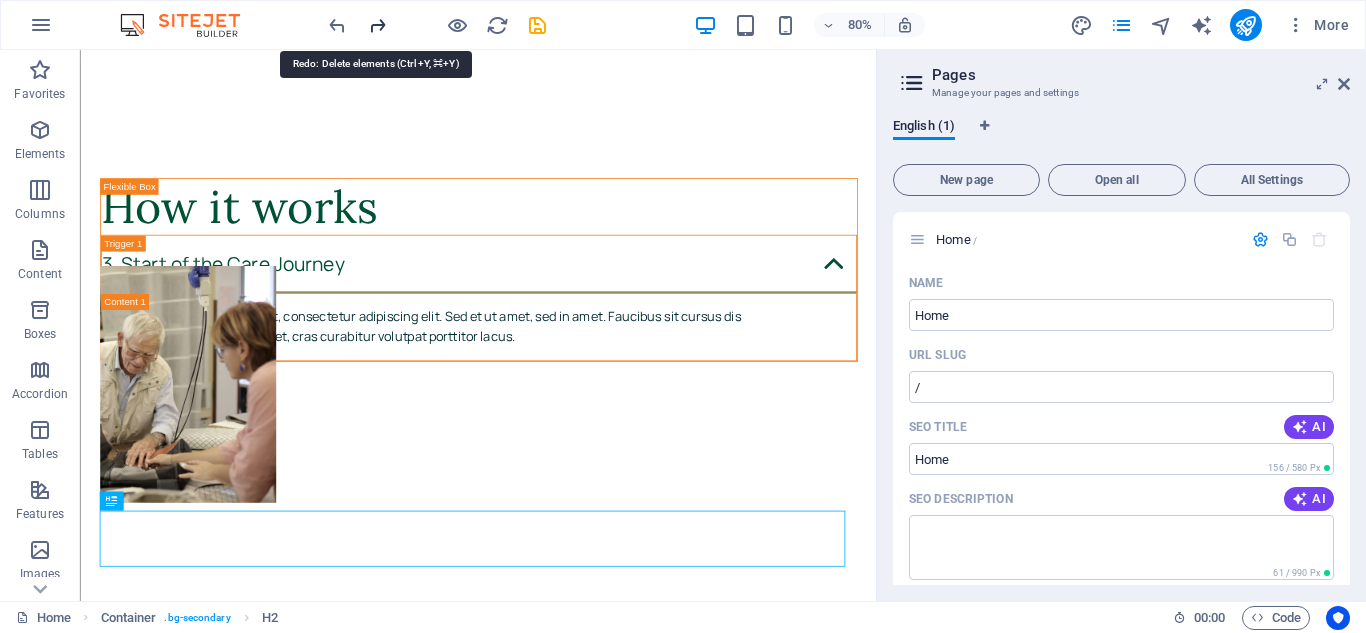 click at bounding box center [377, 25] 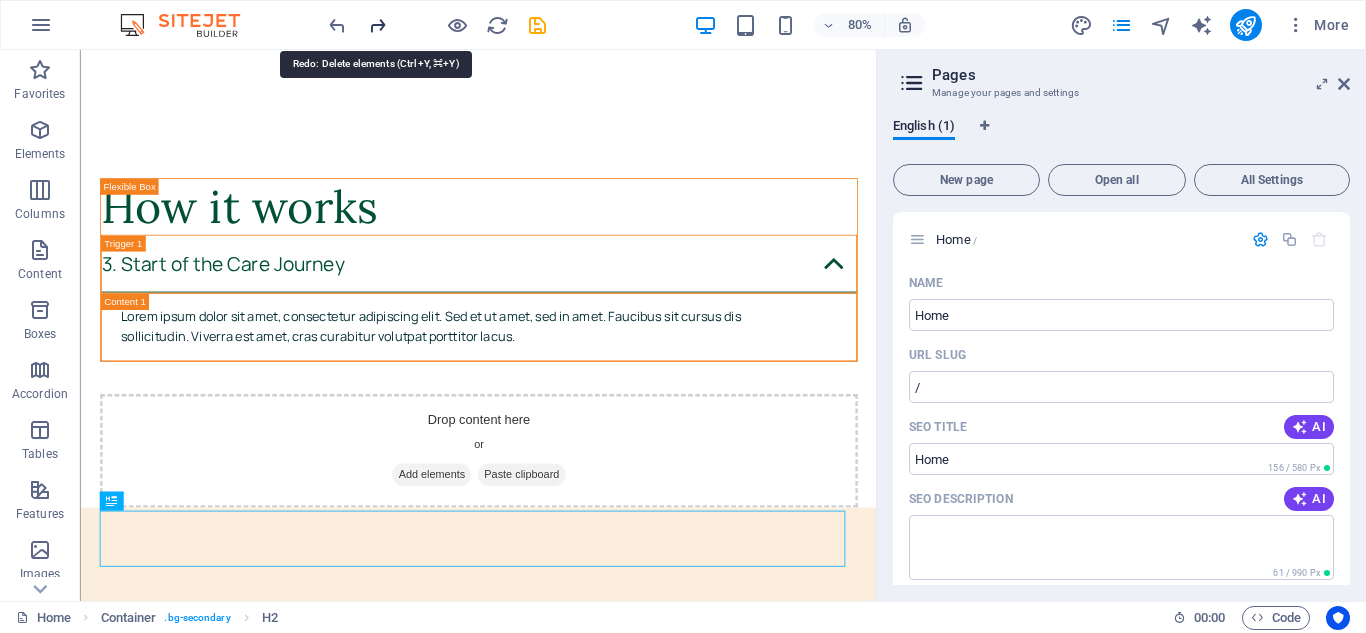 click at bounding box center (377, 25) 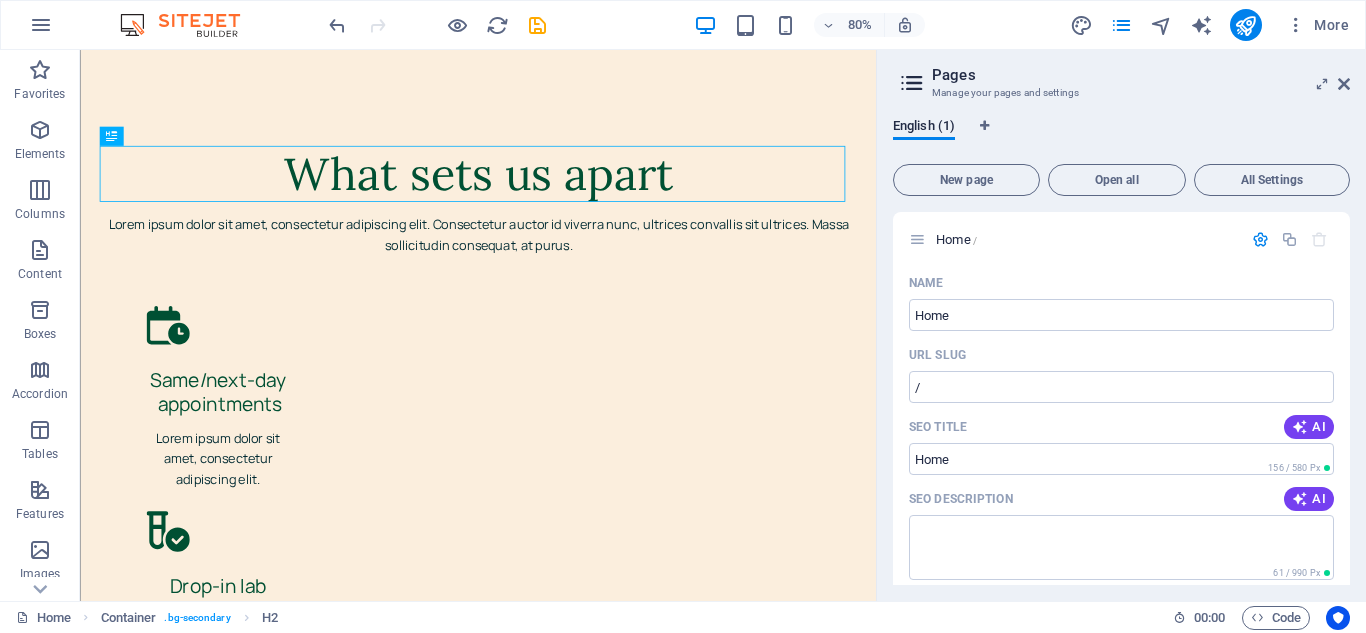 click at bounding box center [437, 25] 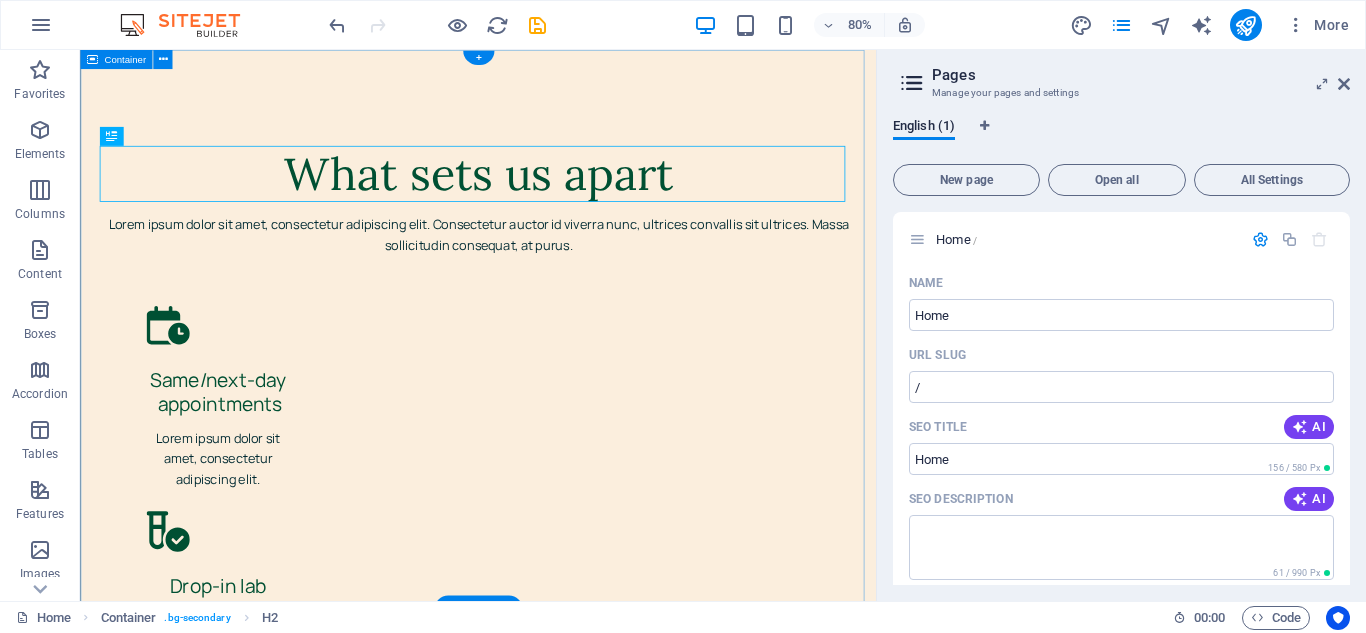 click on "What sets us apart Lorem ipsum dolor sit amet, consectetur adipiscing elit. Consectetur auctor id viverra nunc, ultrices convallis sit ultrices. Massa sollicitudin consequat, at purus. Same/next-day  appointments Lorem ipsum dolor sit amet, consectetur adipiscing elit. Drop-in lab services at our offices Lorem ipsum dolor sit amet, consectetur adipiscing elit. 6 convenient locations nationwide Lorem ipsum dolor sit amet, consectetur adipiscing elit." at bounding box center [577, 673] 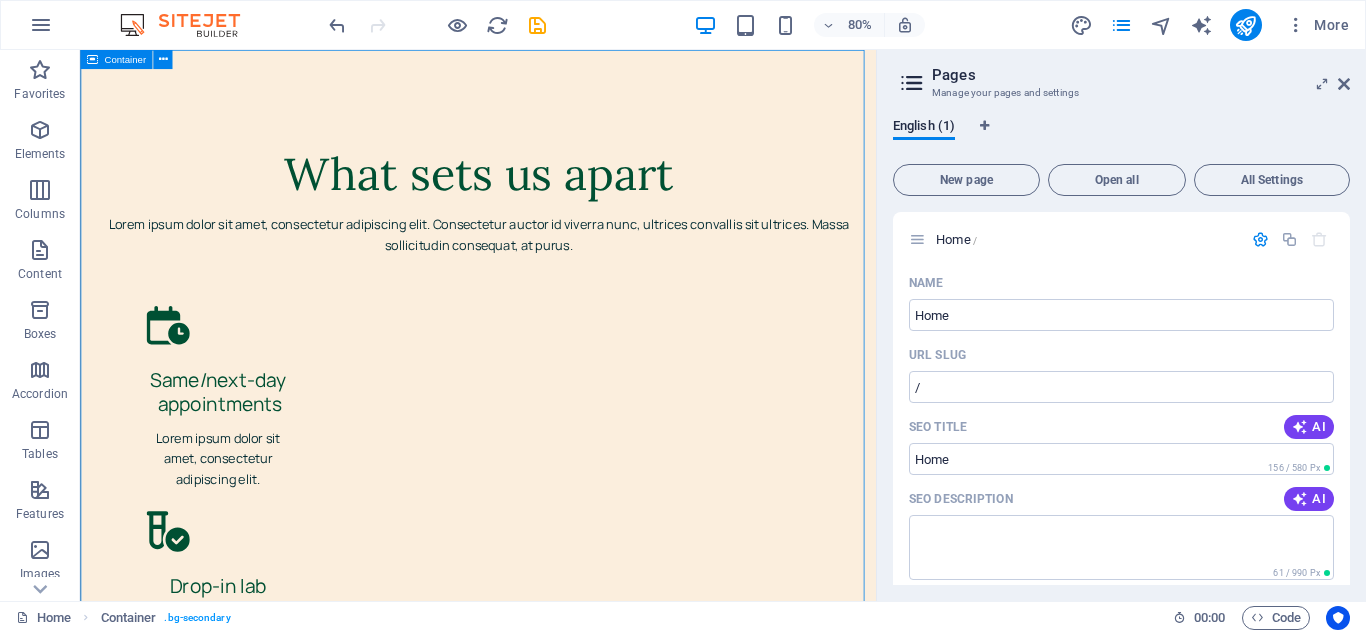 drag, startPoint x: 478, startPoint y: 53, endPoint x: 89, endPoint y: 60, distance: 389.063 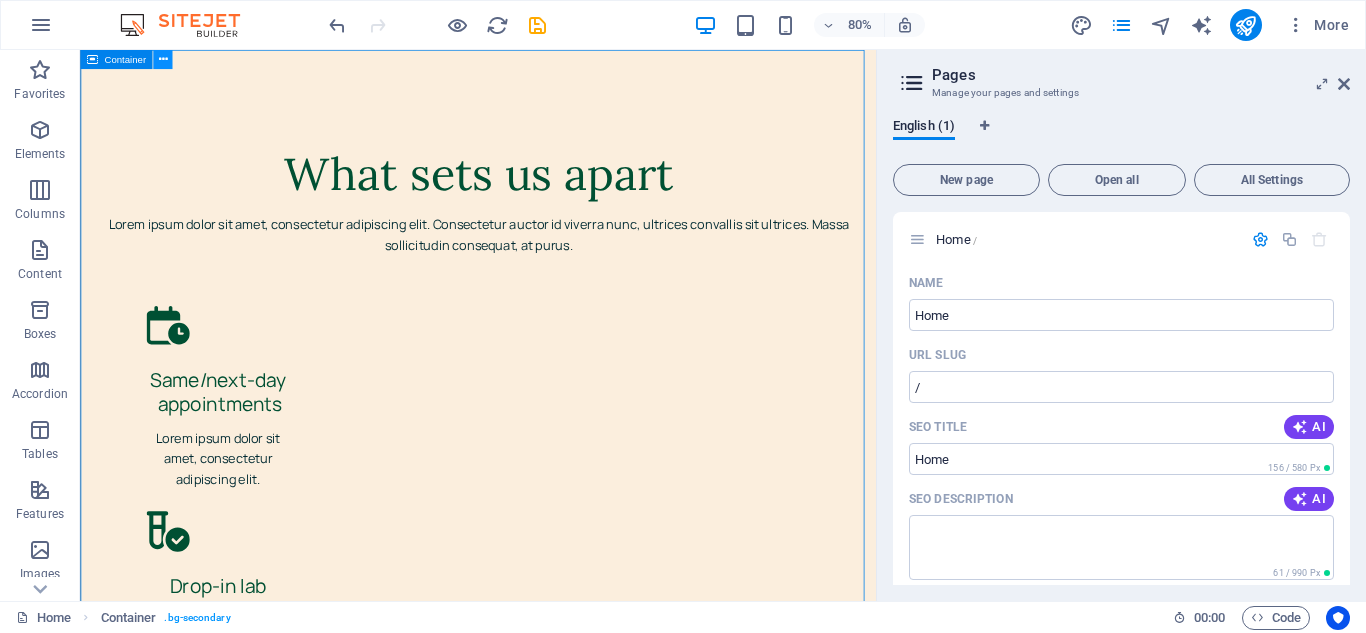 click at bounding box center (162, 59) 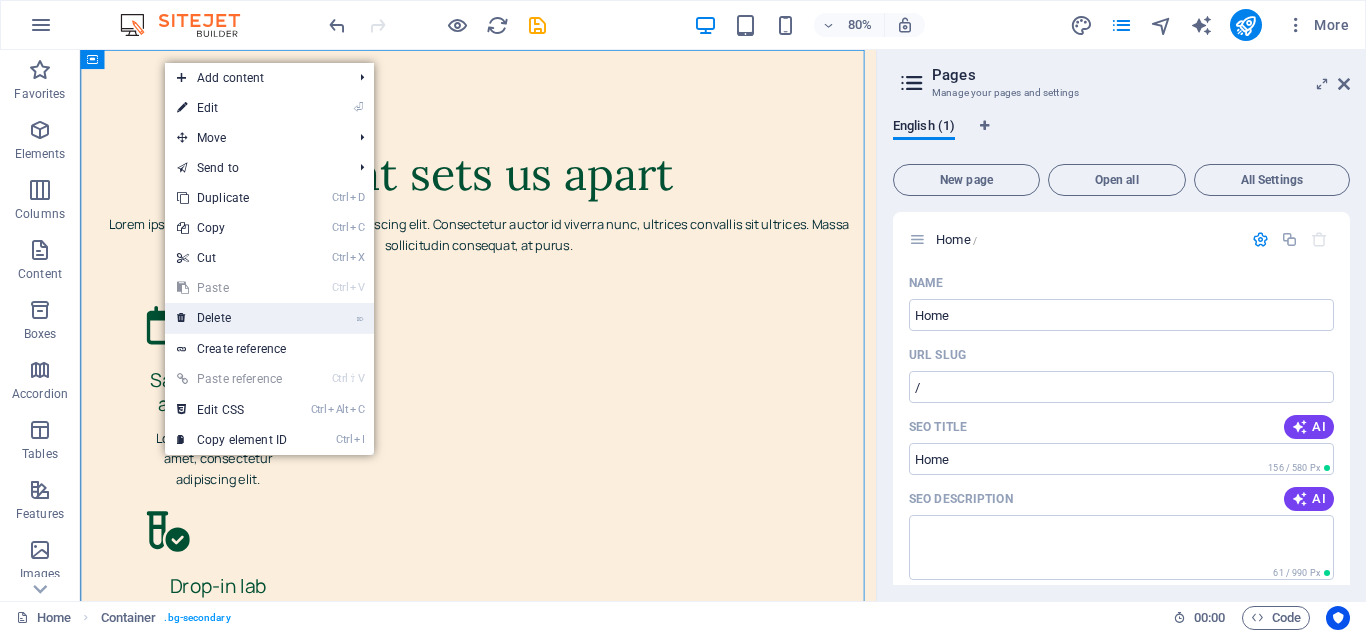 click on "⌦  Delete" at bounding box center (232, 318) 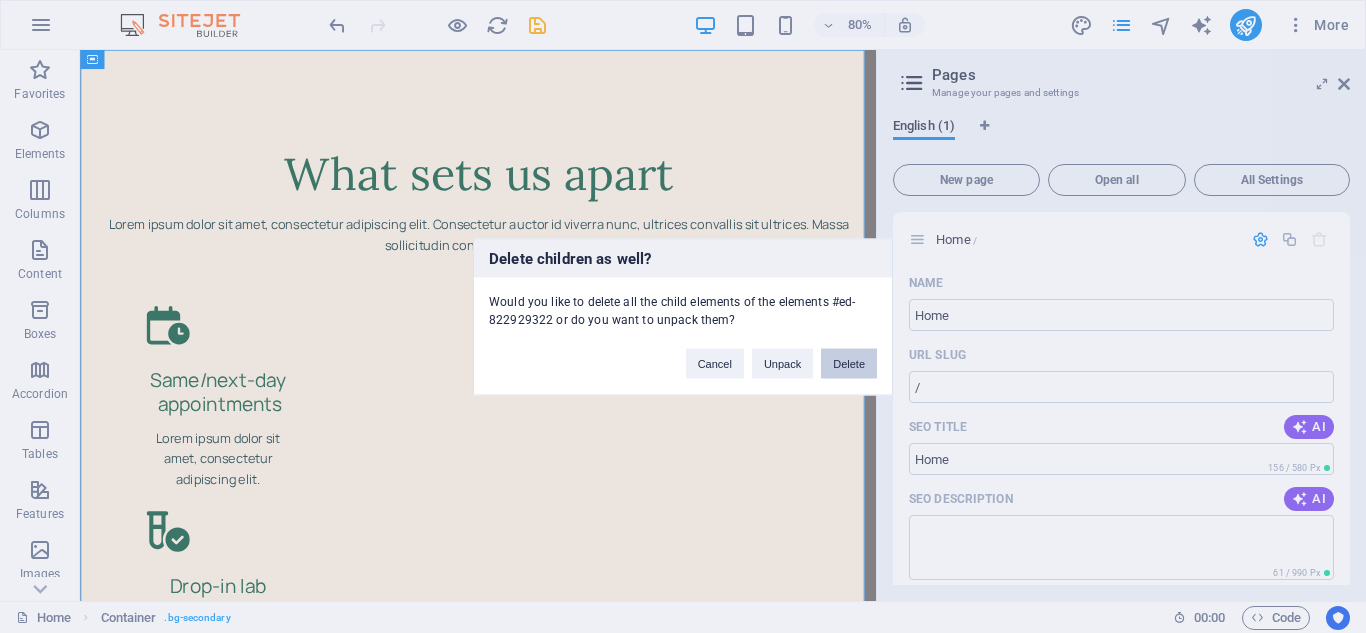 drag, startPoint x: 840, startPoint y: 360, endPoint x: 948, endPoint y: 387, distance: 111.32385 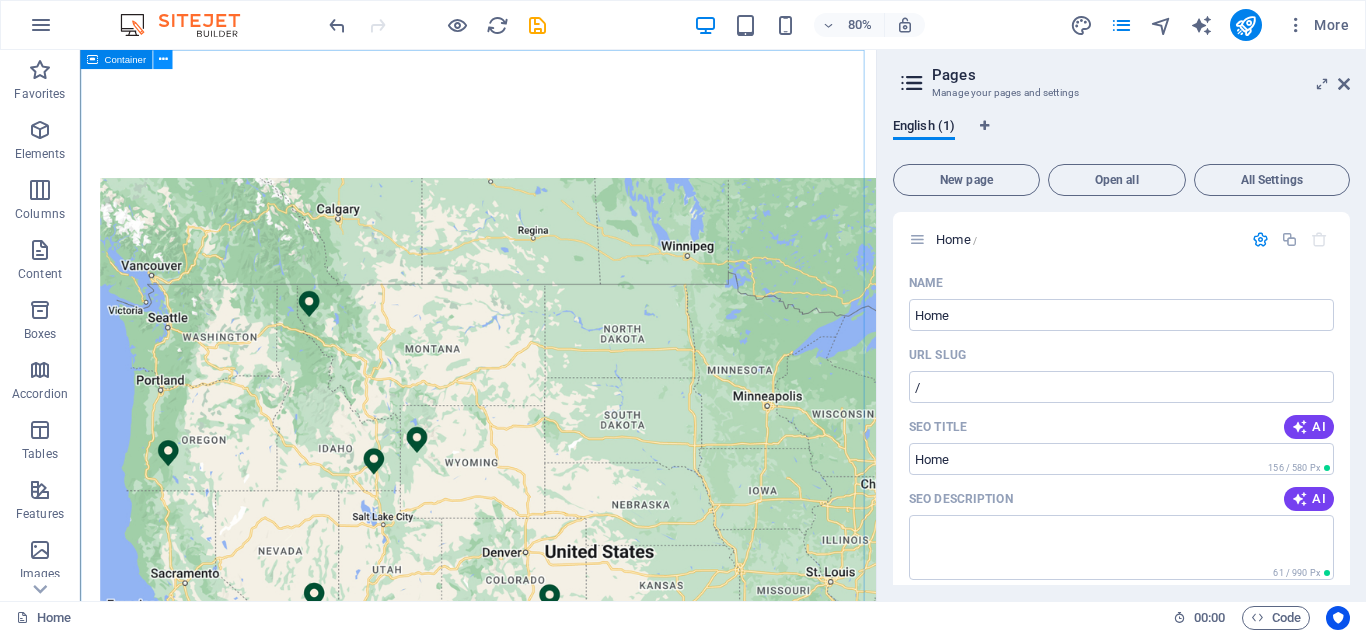click at bounding box center (162, 59) 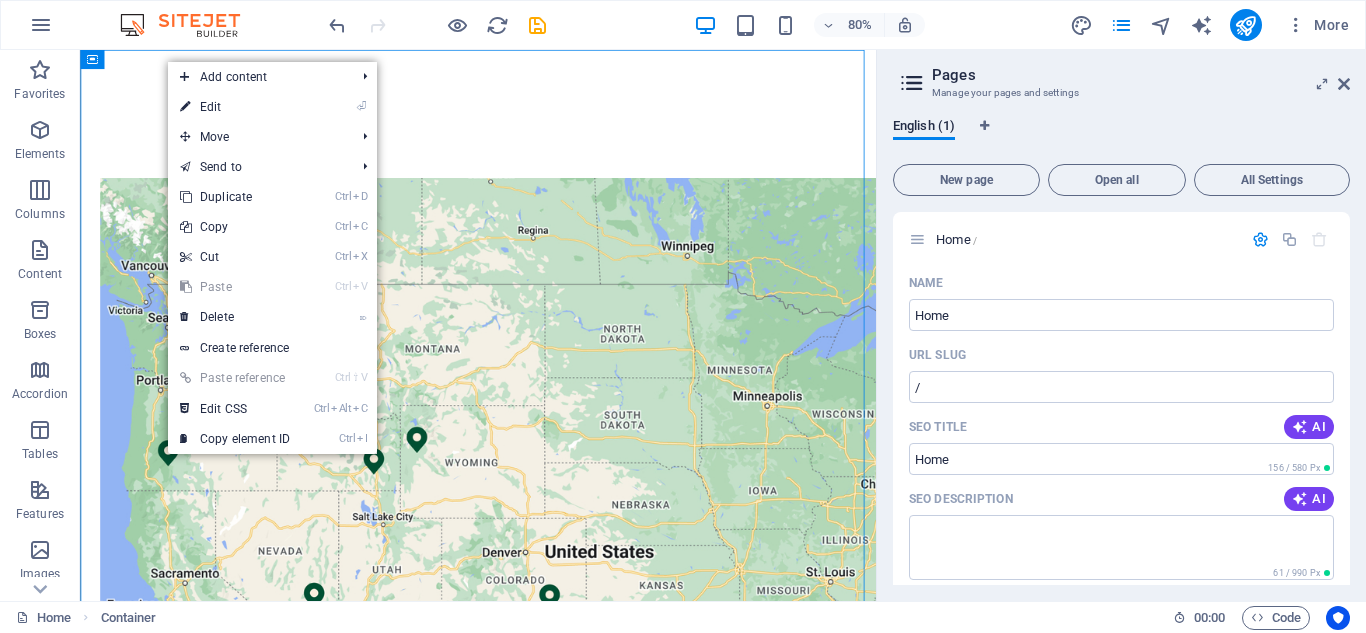 click on "Ctrl V  Paste" at bounding box center (235, 287) 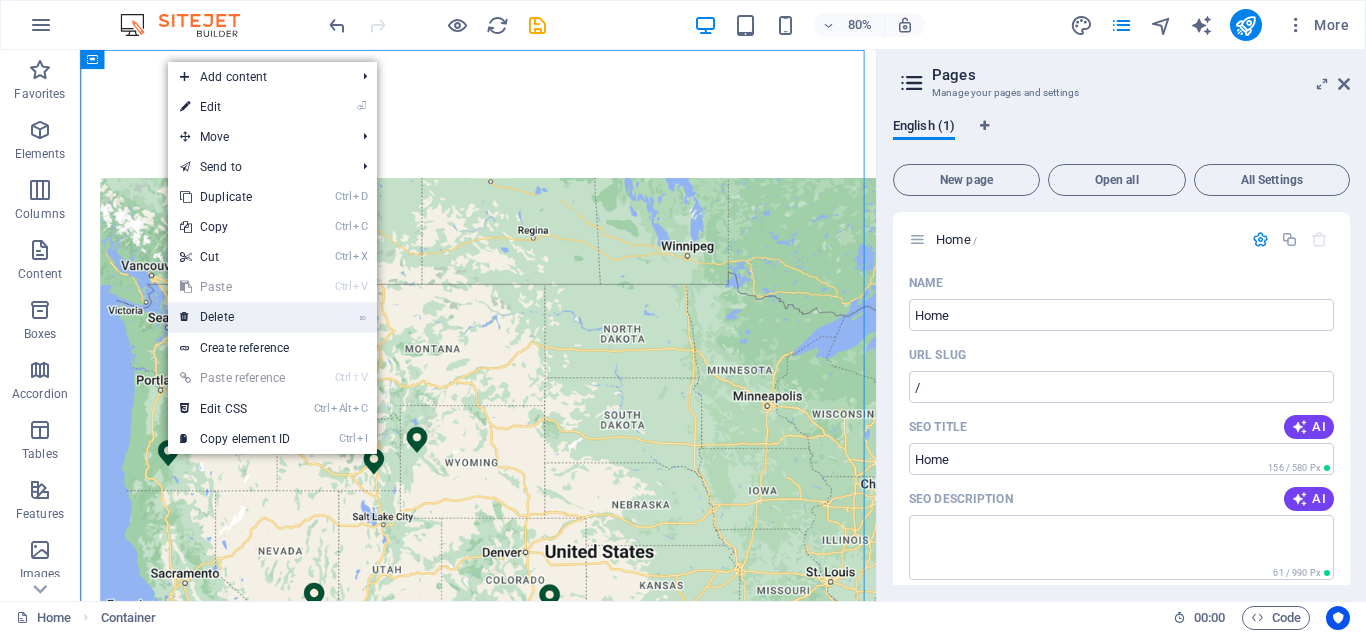 click on "⌦  Delete" at bounding box center [235, 317] 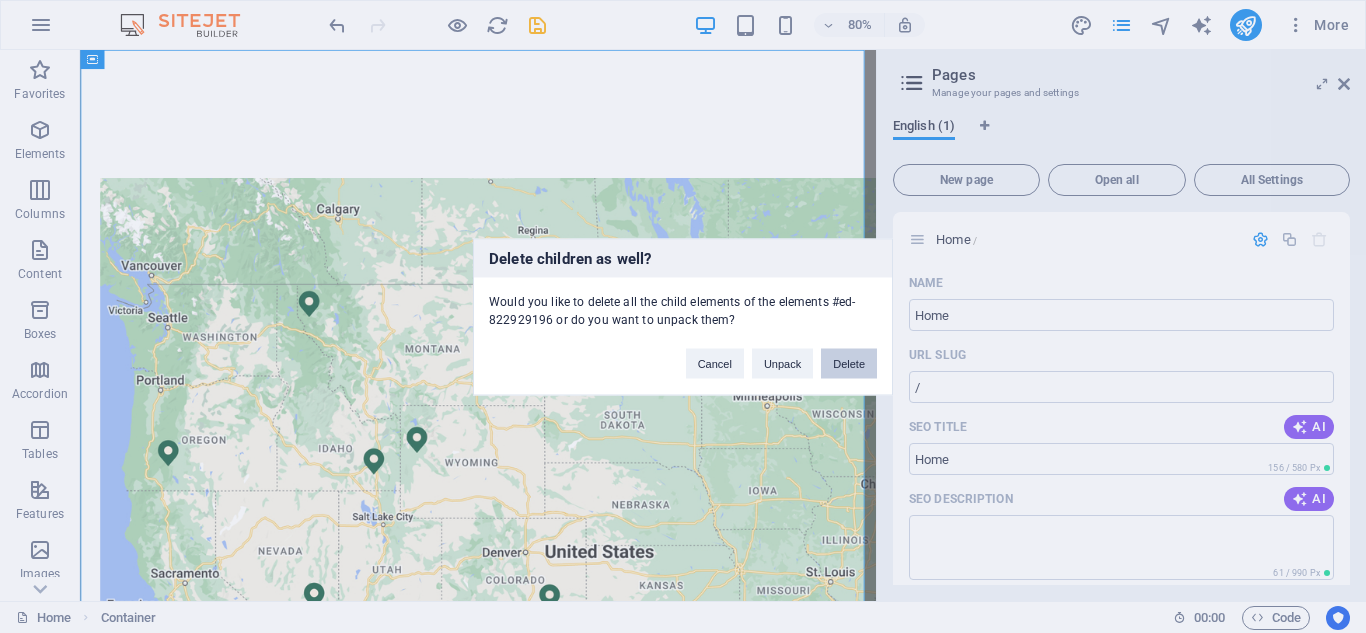 click on "Delete" at bounding box center [849, 363] 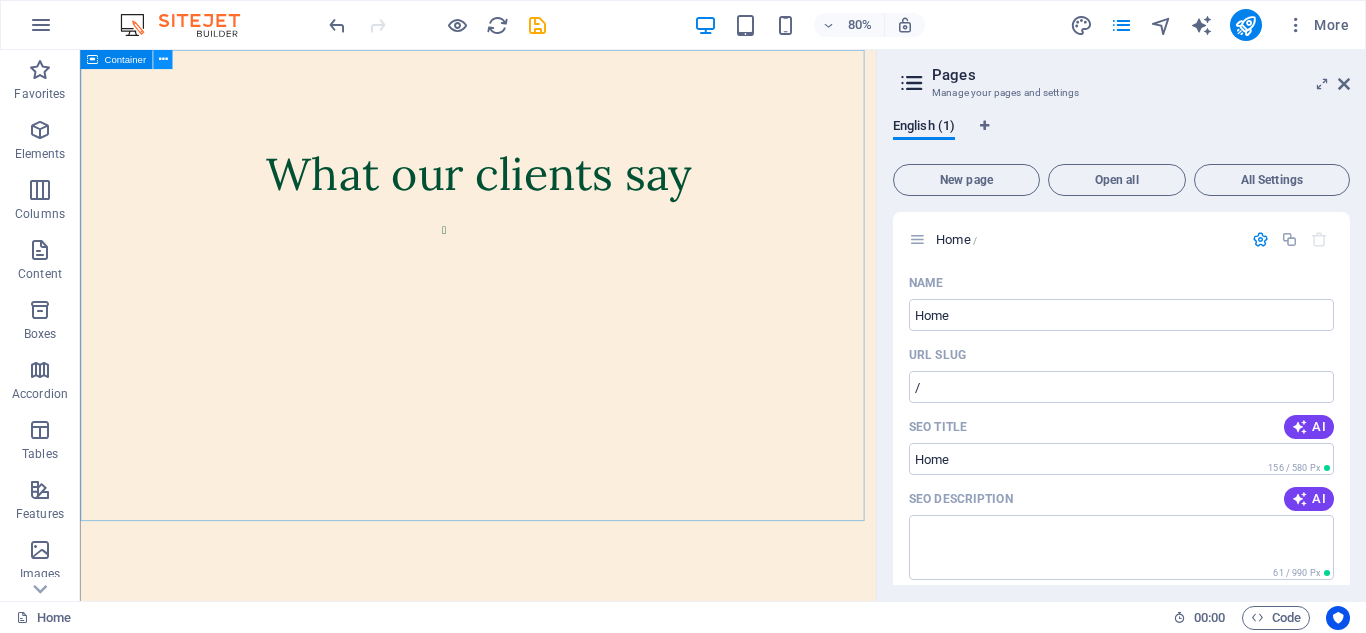 click at bounding box center [162, 59] 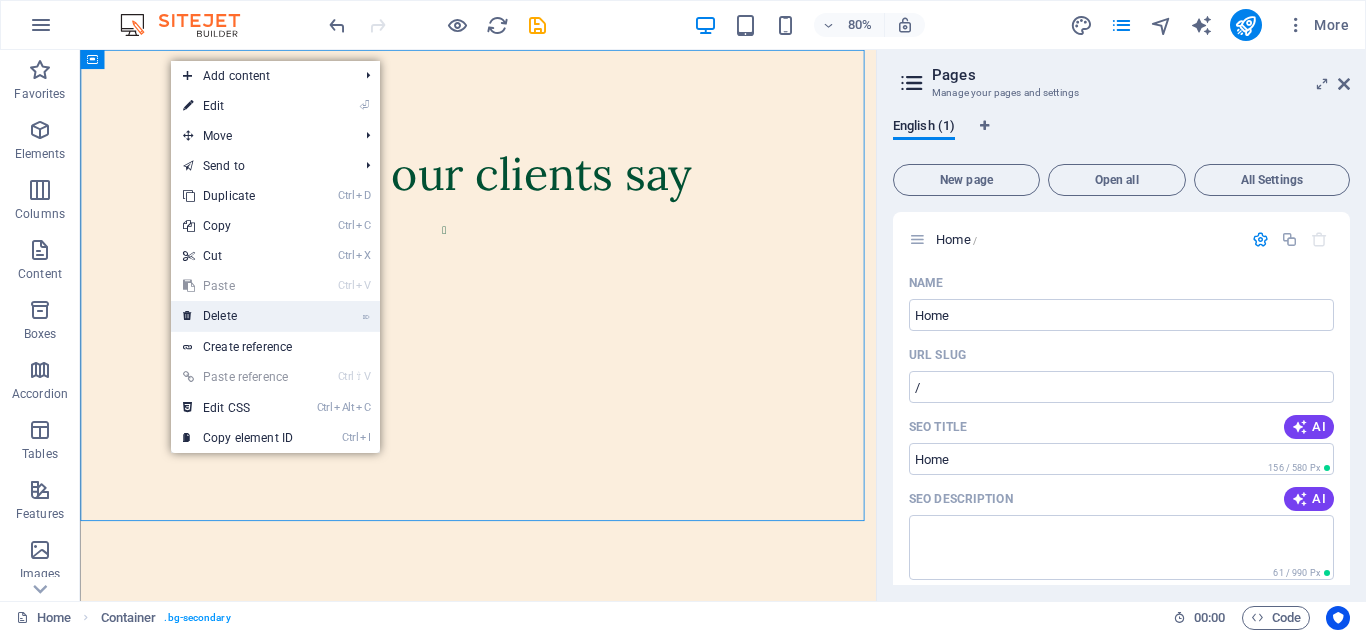 click on "⌦  Delete" at bounding box center [238, 316] 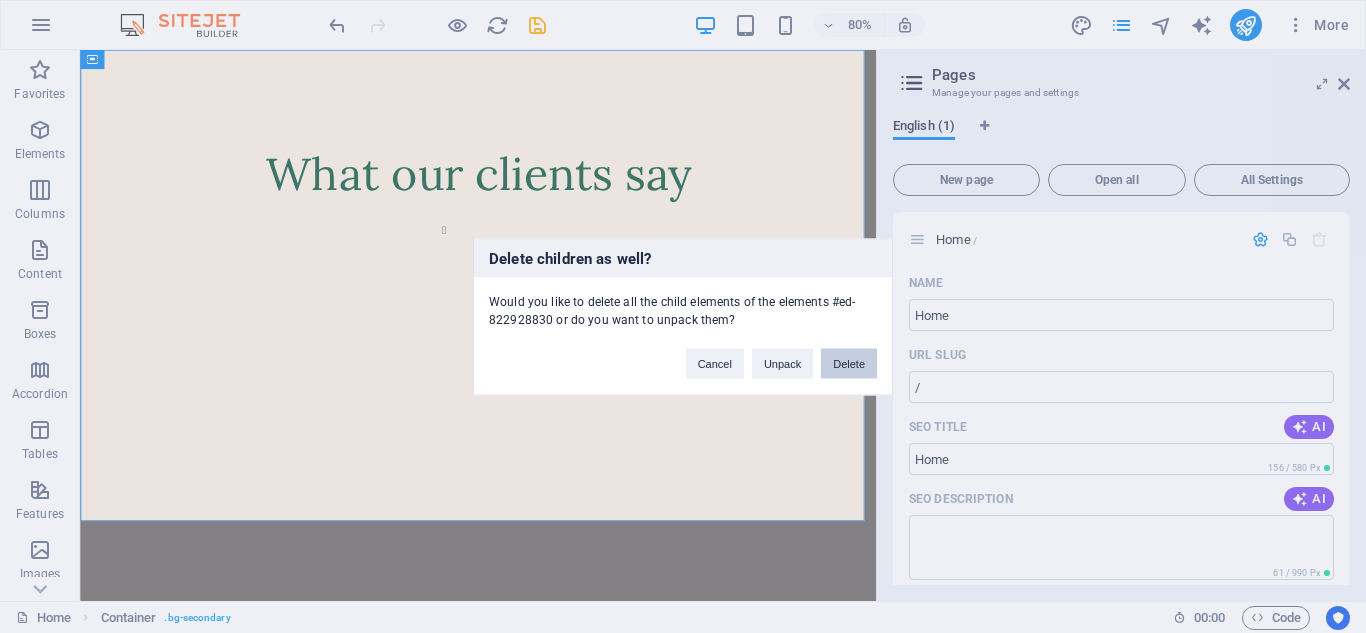 click on "Delete" at bounding box center [849, 363] 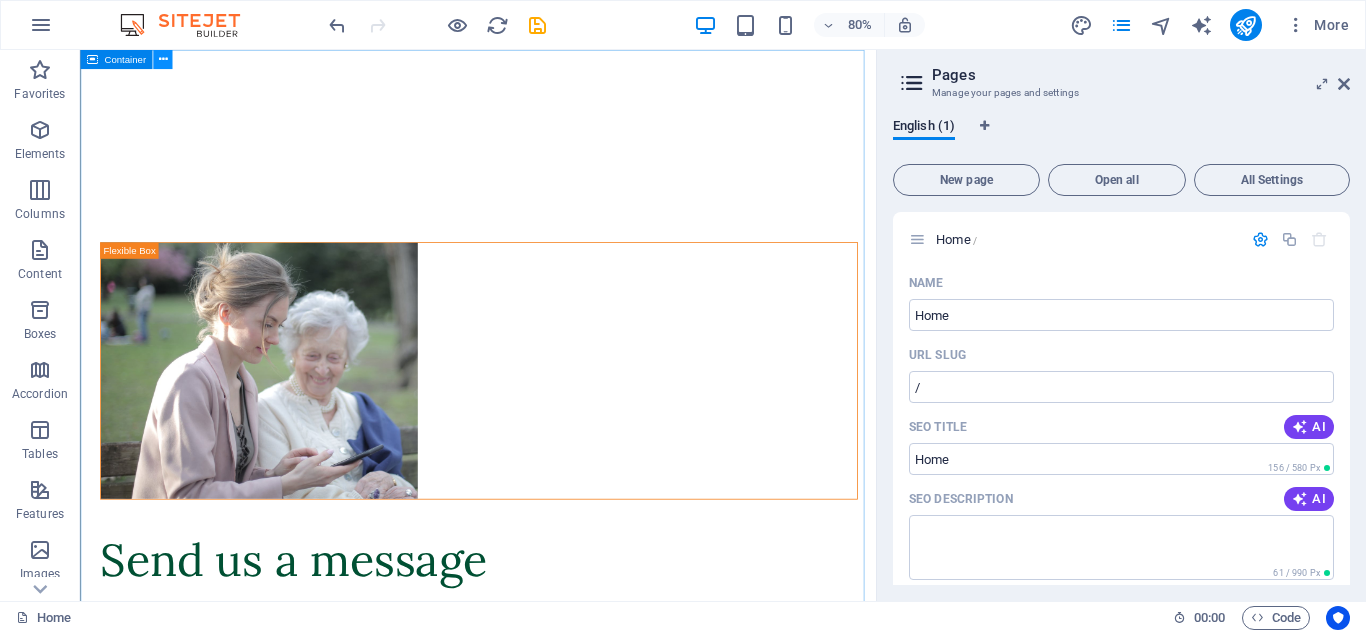 click at bounding box center (162, 59) 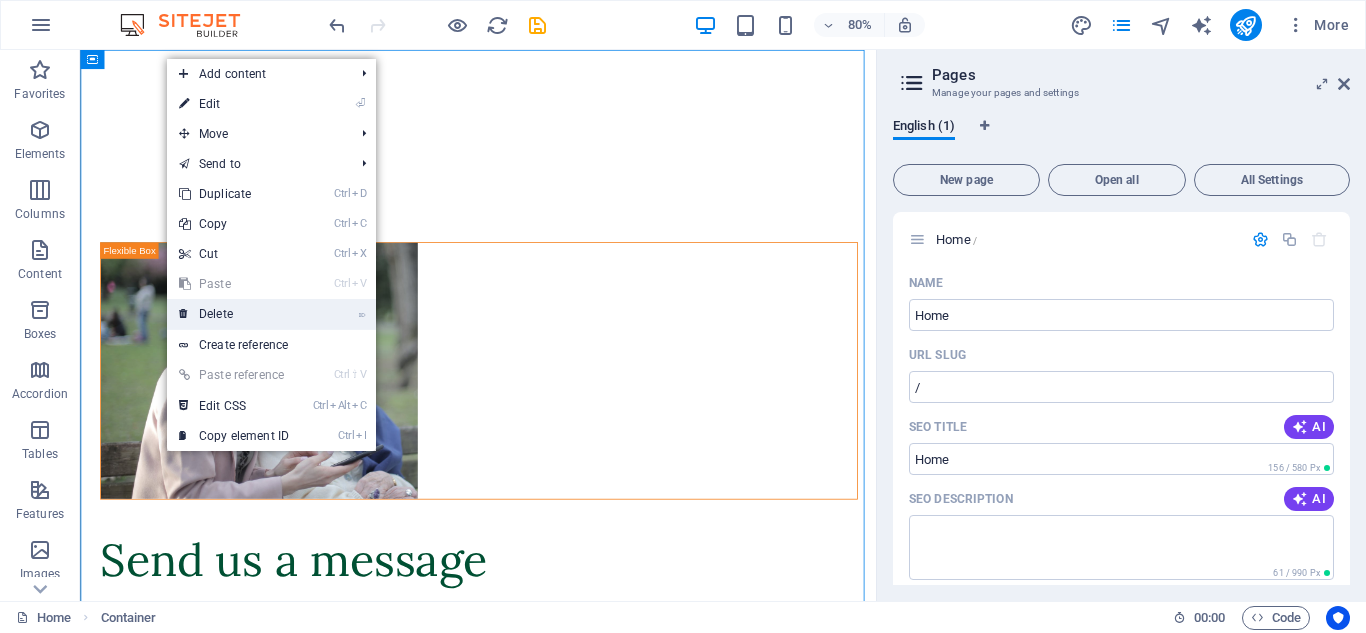 click on "⌦  Delete" at bounding box center [271, 314] 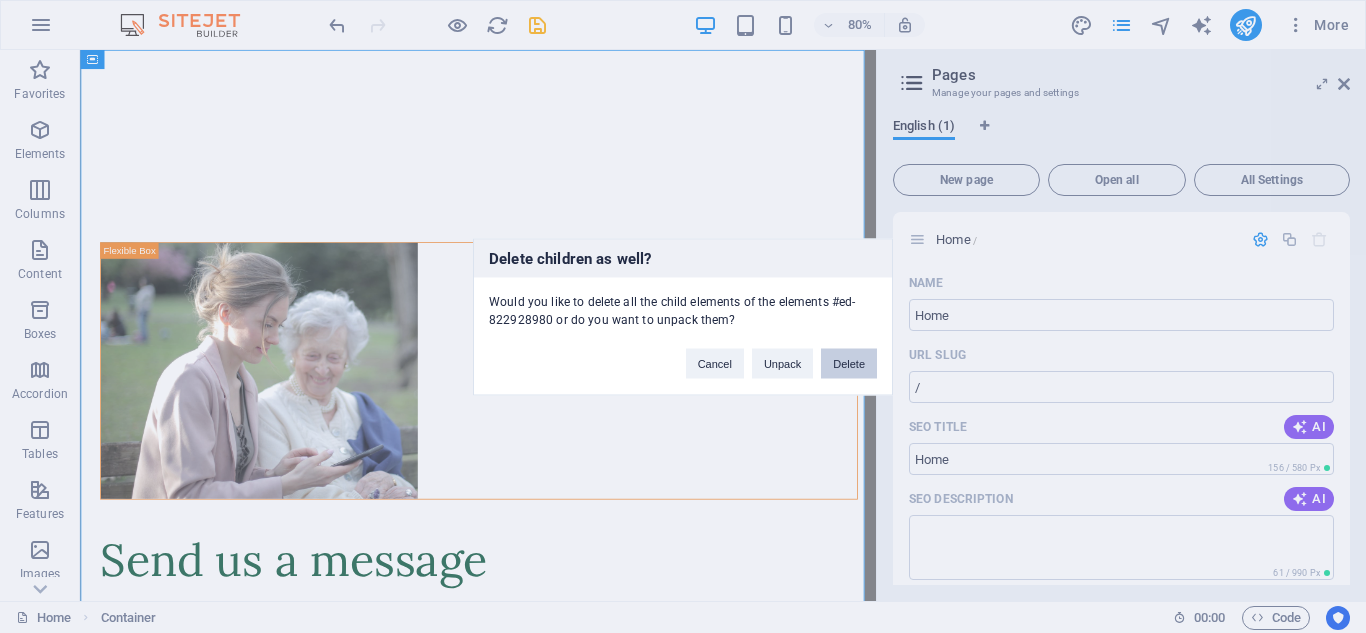 drag, startPoint x: 863, startPoint y: 354, endPoint x: 978, endPoint y: 380, distance: 117.902504 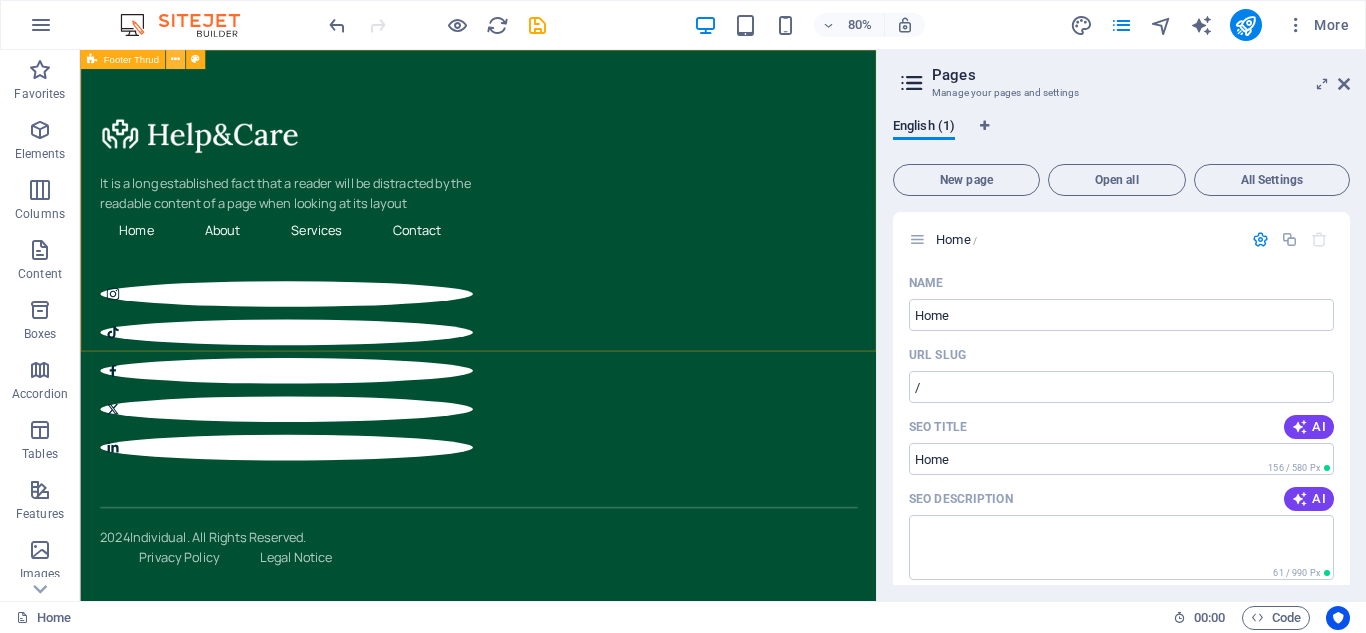 click at bounding box center [175, 59] 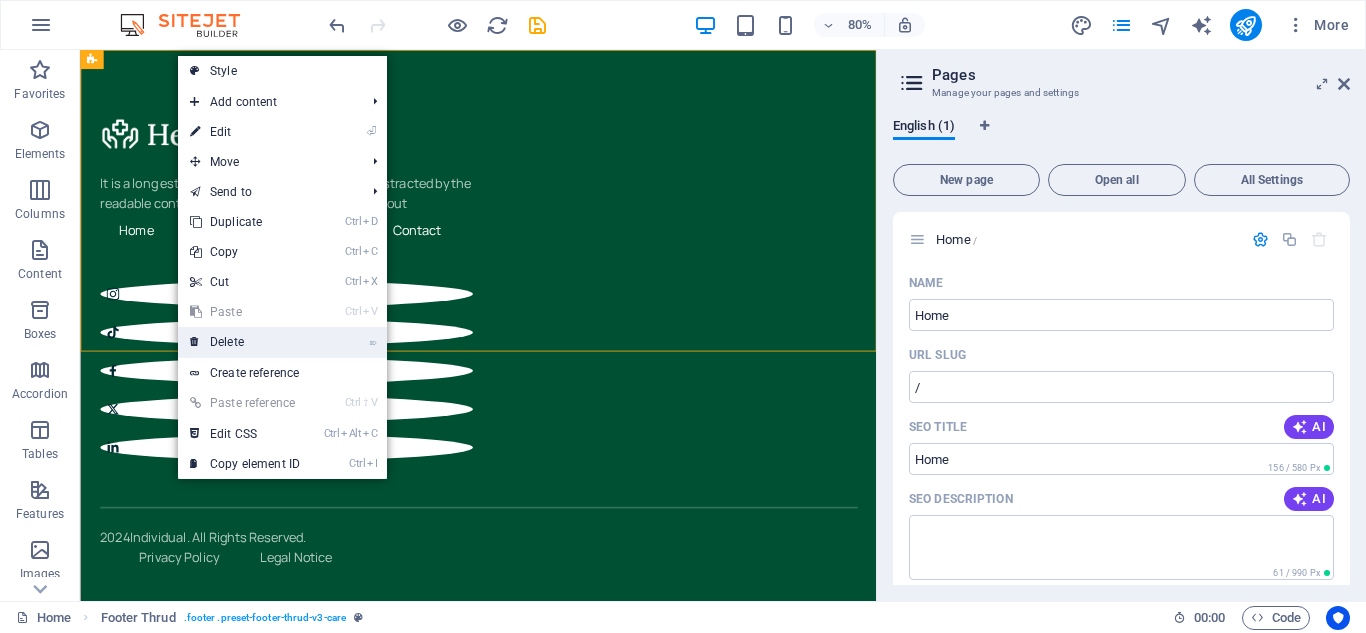 click on "⌦  Delete" at bounding box center (245, 342) 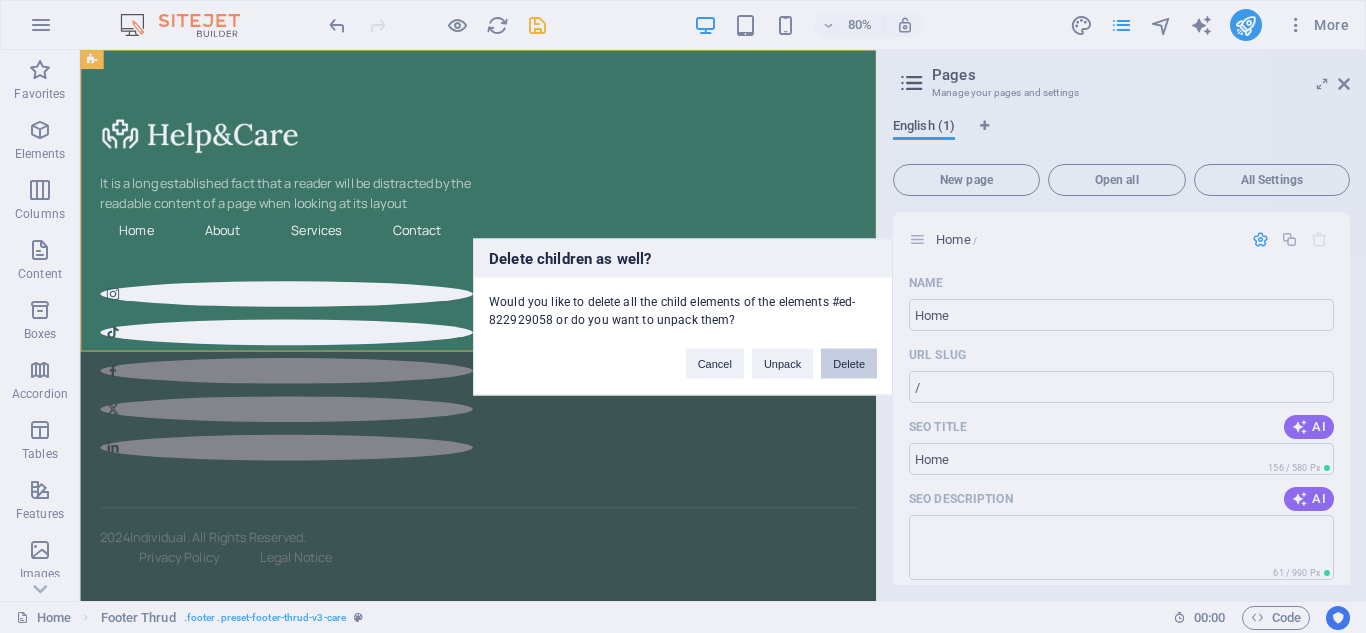 click on "Delete" at bounding box center [849, 363] 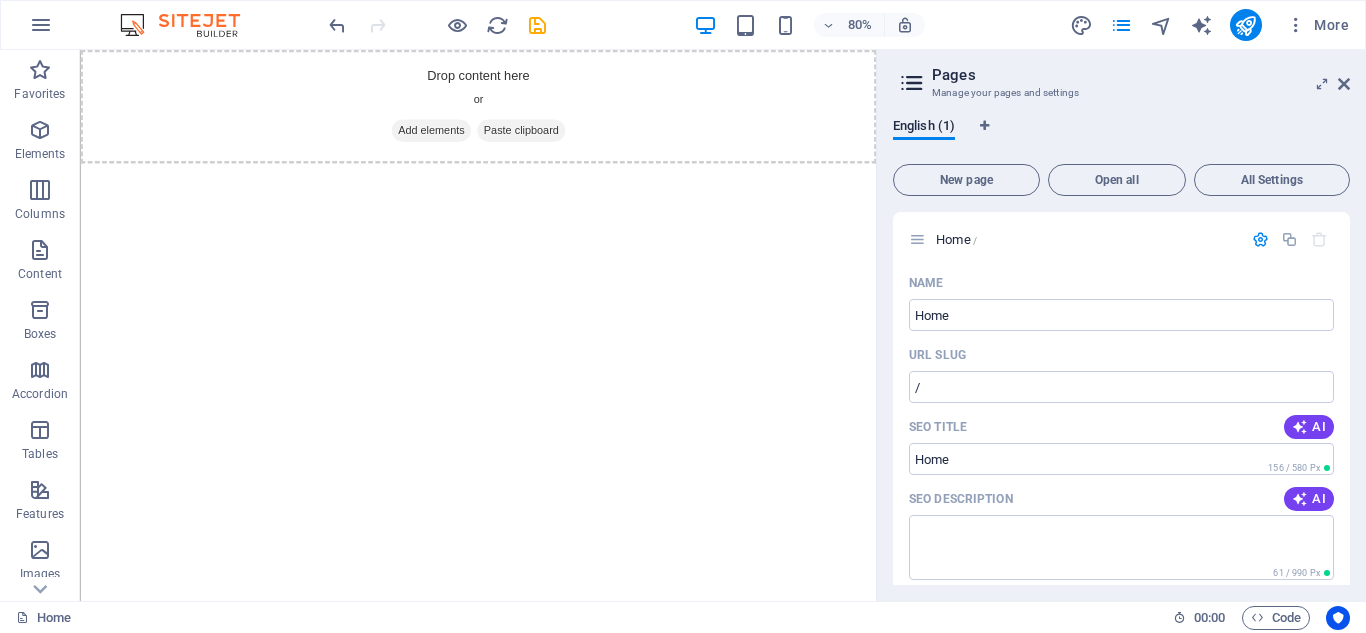 click on "Pages Manage your pages and settings English (1) New page Open all All Settings Home / Name Home ​ URL SLUG / ​ SEO Title AI ​ 156 / 580 Px SEO Description AI ​ 61 / 990 Px SEO Keywords AI ​ Settings Menu Noindex Preview Mobile Desktop www.example.com Individual - Berlin Individual Meta tags ​ Preview Image (Open Graph) Drag files here, click to choose files or select files from Files or our free stock photos & videos More Settings" at bounding box center (1121, 325) 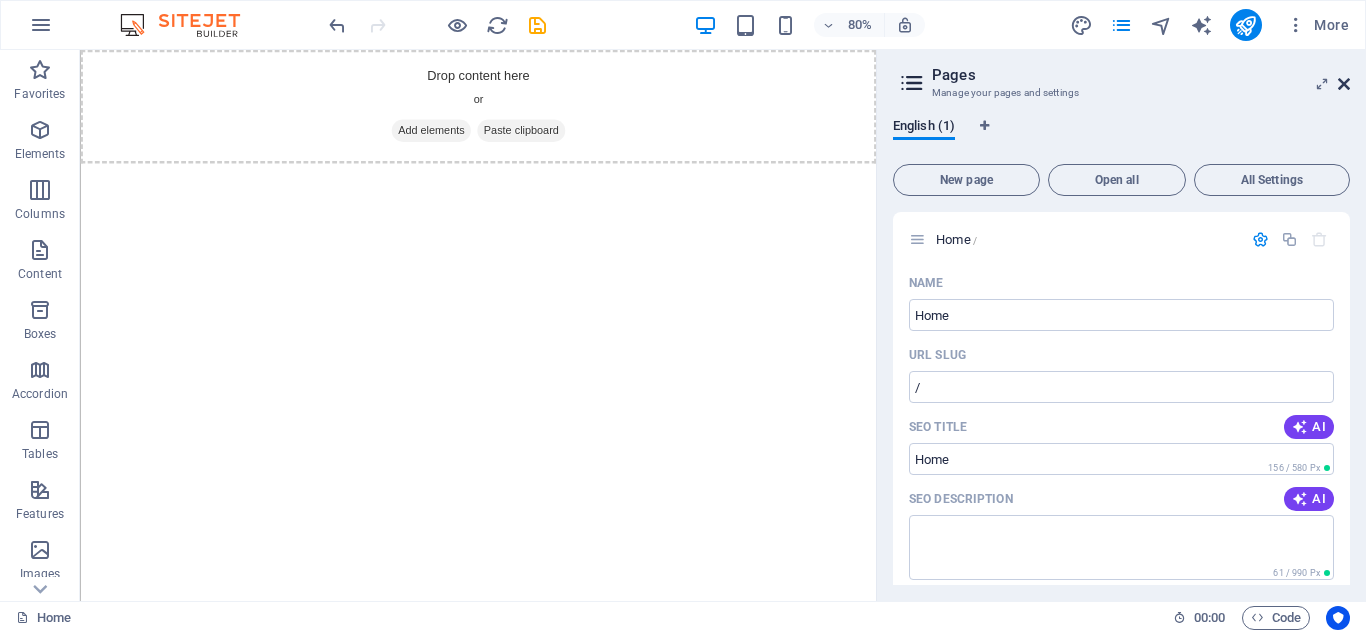 click at bounding box center [1344, 84] 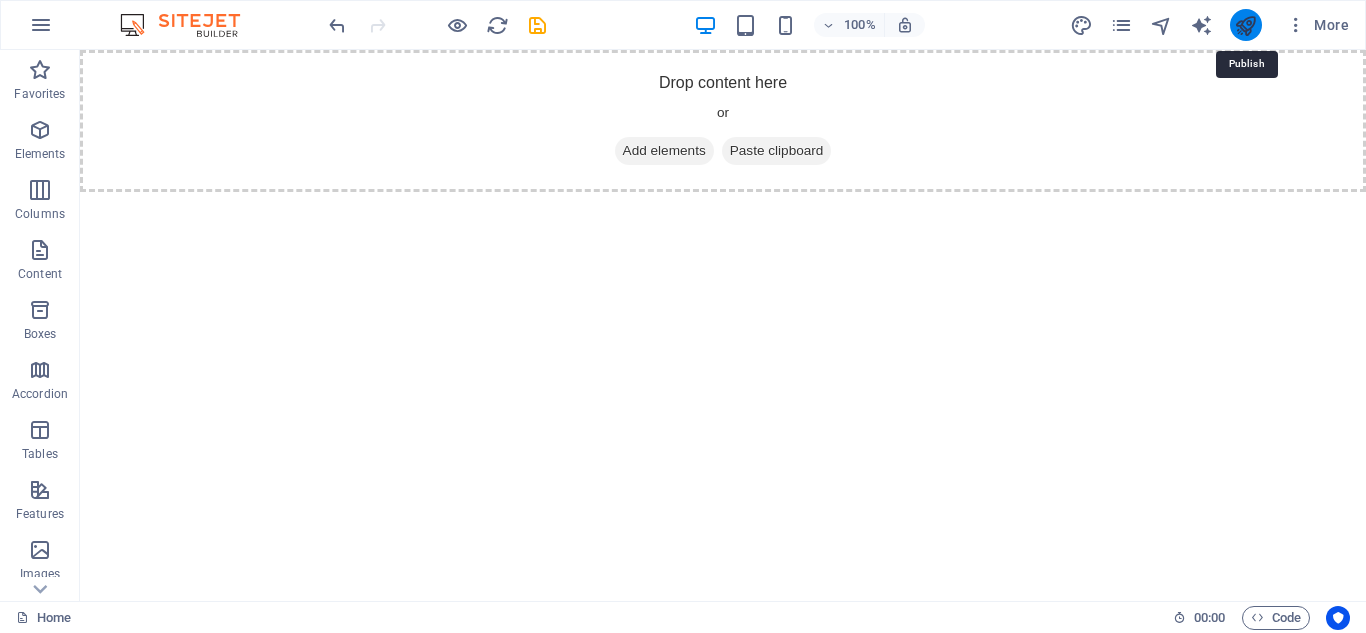 click at bounding box center (1245, 25) 